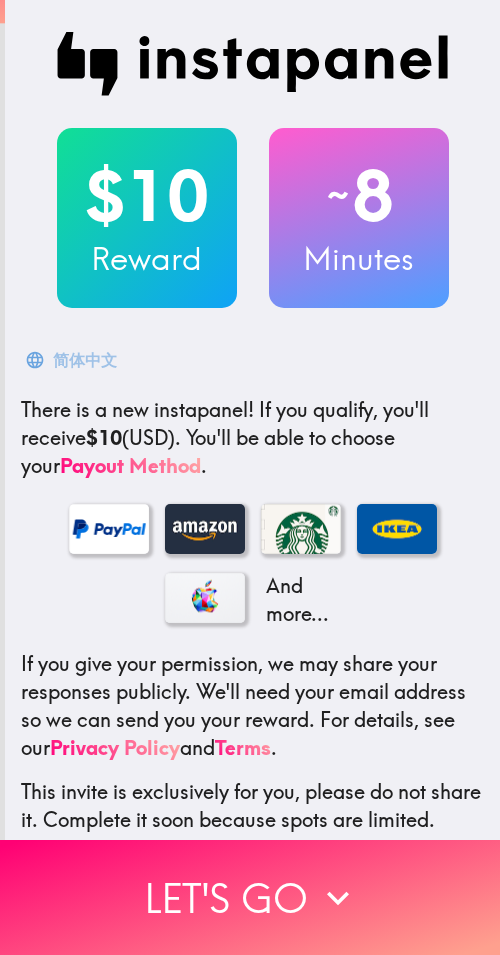 scroll, scrollTop: 0, scrollLeft: 0, axis: both 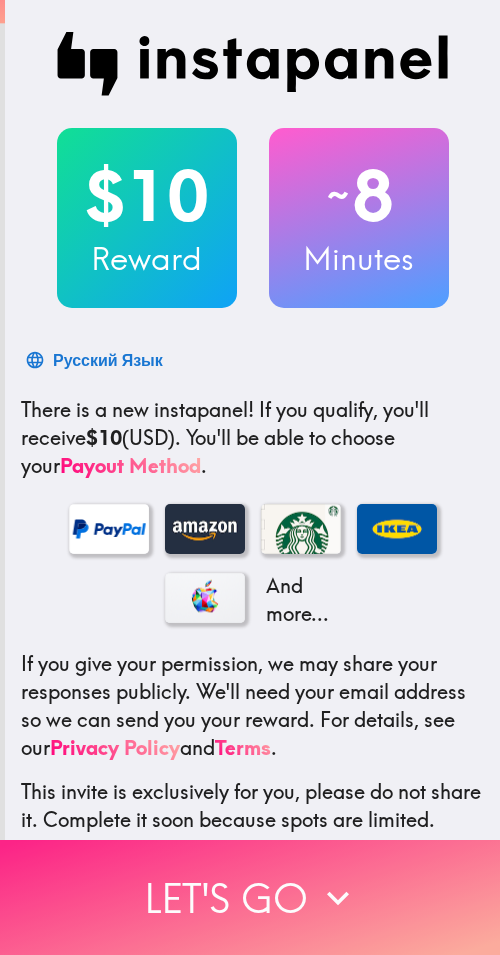 click on "Let's go" at bounding box center (250, 897) 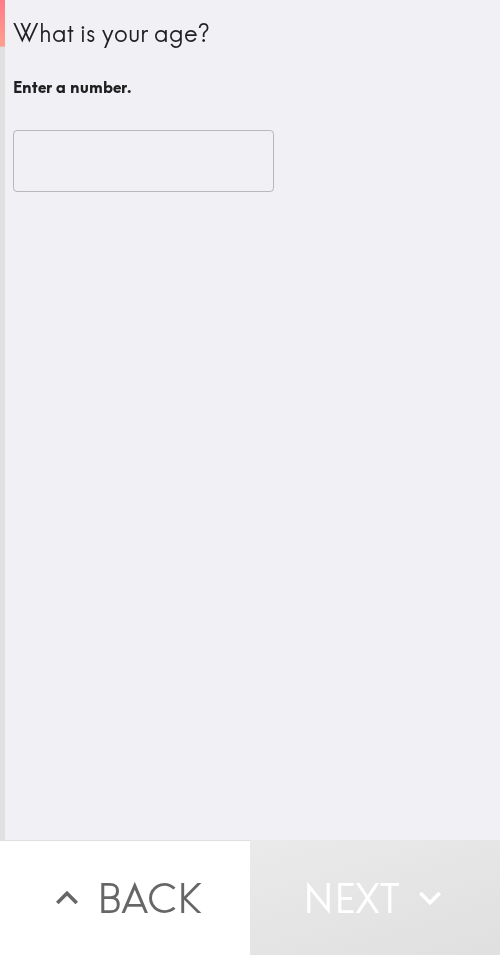 click at bounding box center [143, 161] 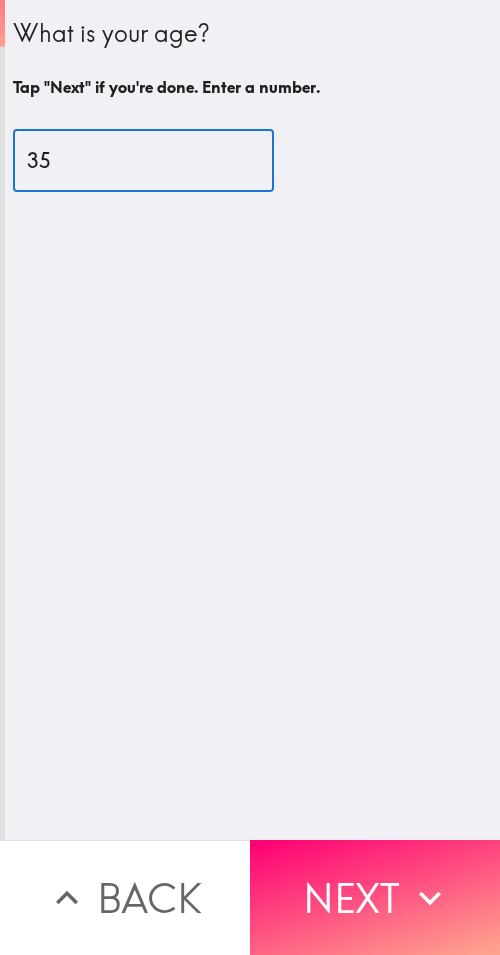 type on "35" 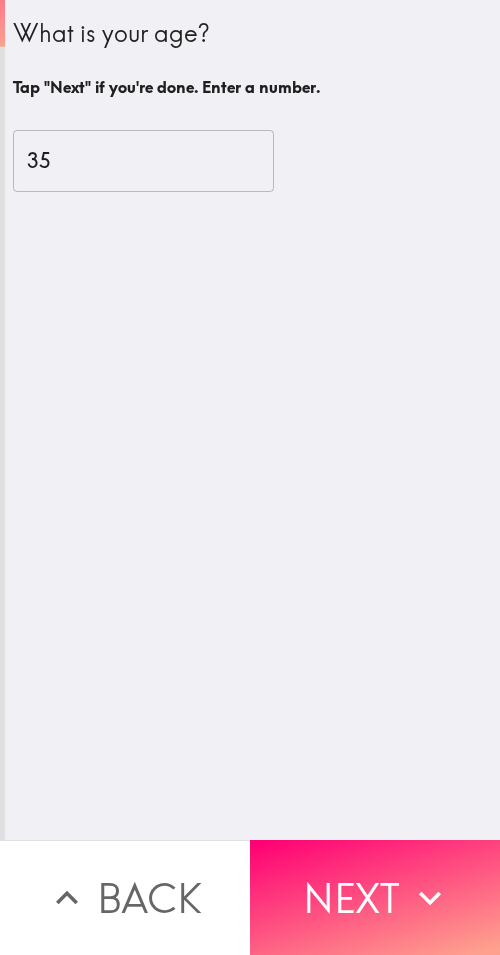 click 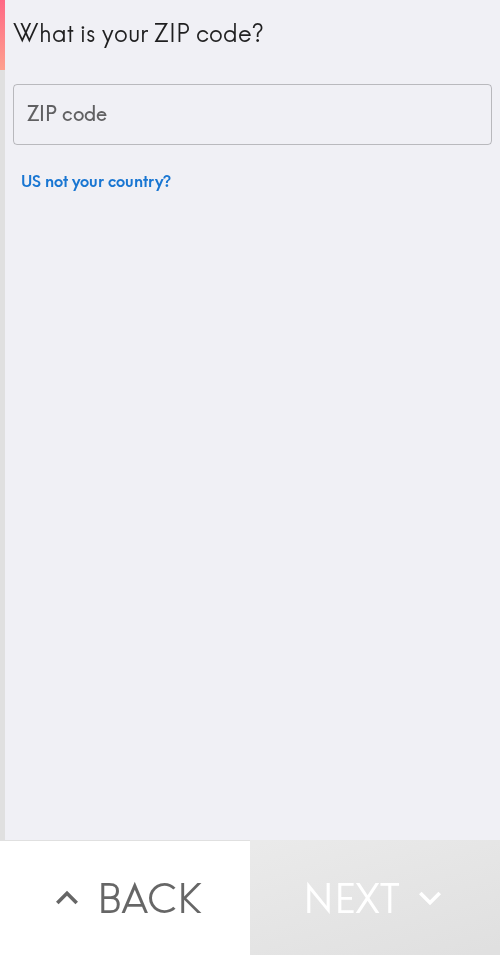 click on "ZIP code" at bounding box center [252, 115] 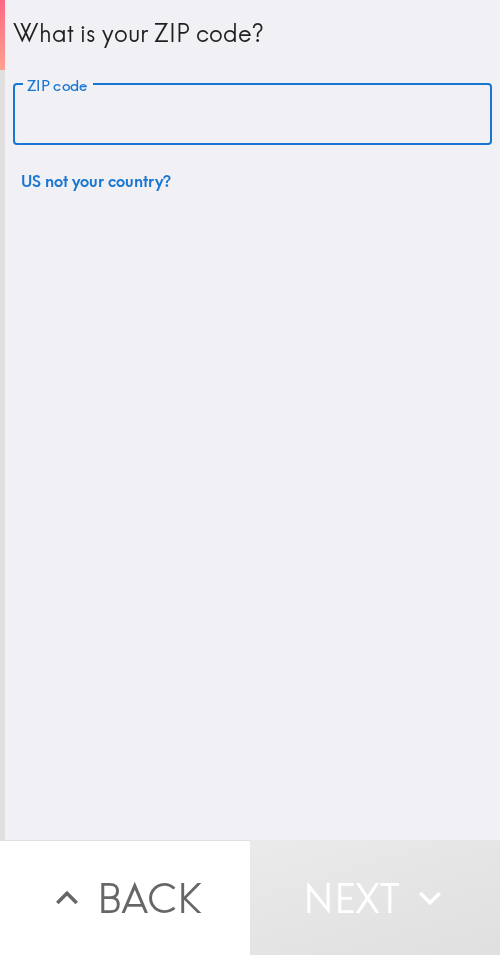 drag, startPoint x: 162, startPoint y: 136, endPoint x: 264, endPoint y: 135, distance: 102.0049 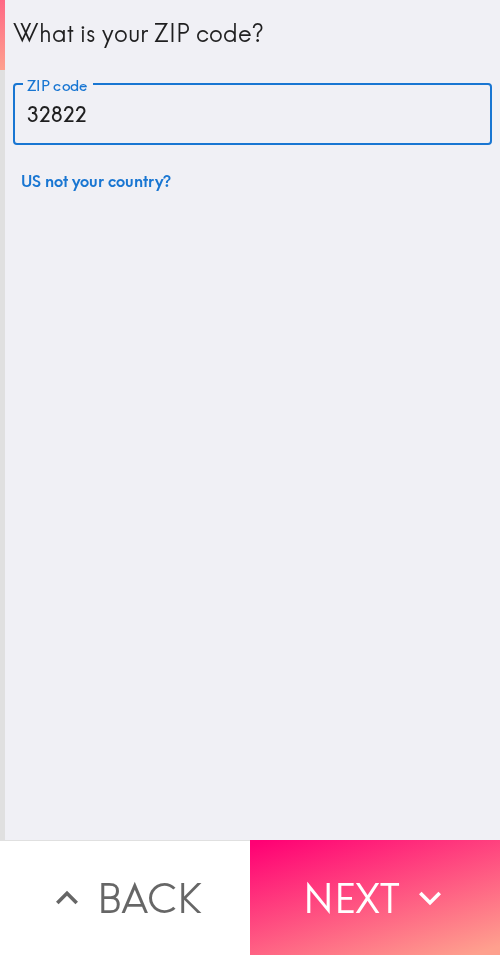 type on "32822" 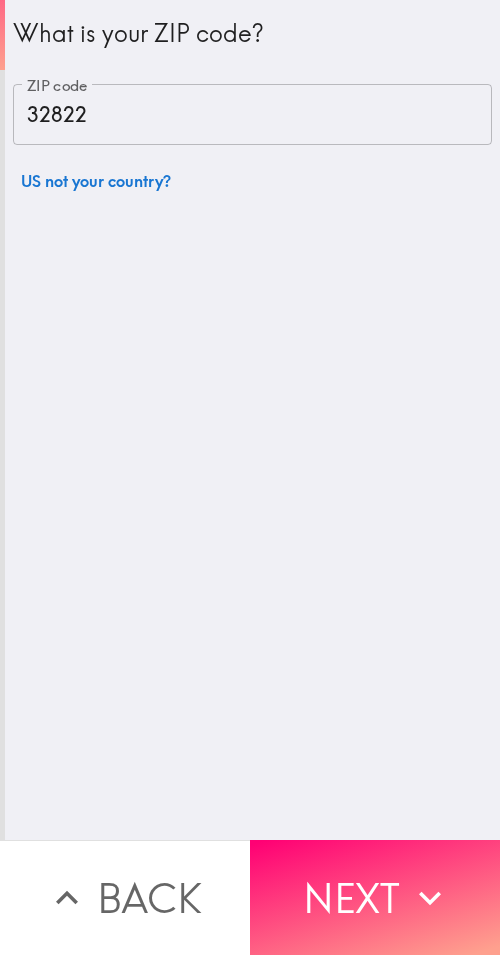 drag, startPoint x: 378, startPoint y: 859, endPoint x: 498, endPoint y: 865, distance: 120.14991 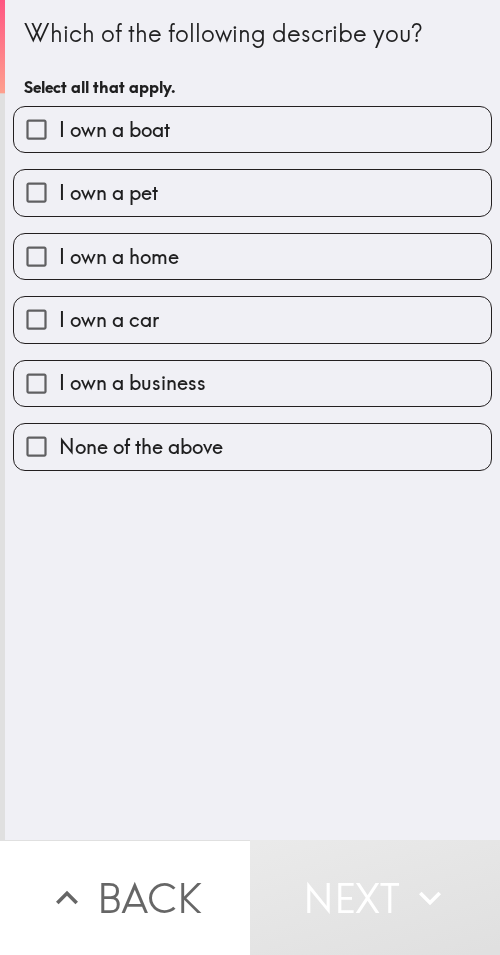 drag, startPoint x: 240, startPoint y: 549, endPoint x: 260, endPoint y: 676, distance: 128.56516 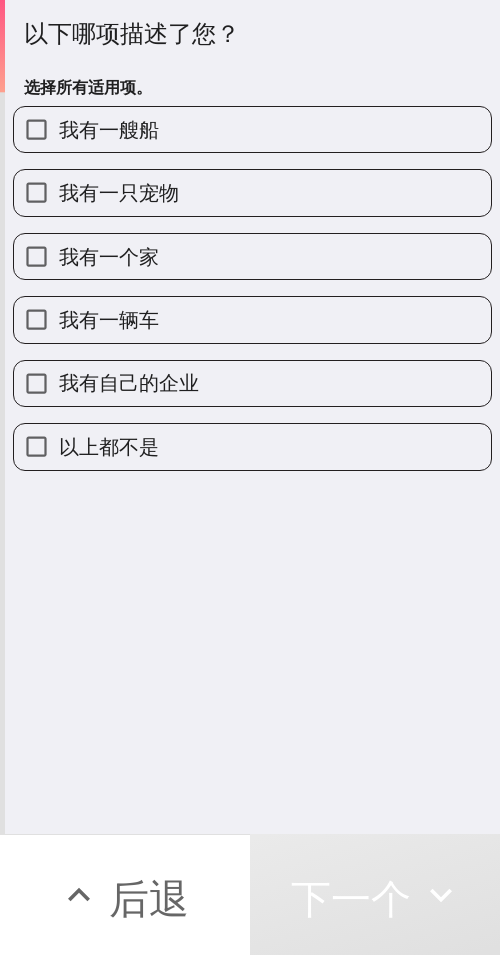 drag, startPoint x: 217, startPoint y: 394, endPoint x: 228, endPoint y: 346, distance: 49.24429 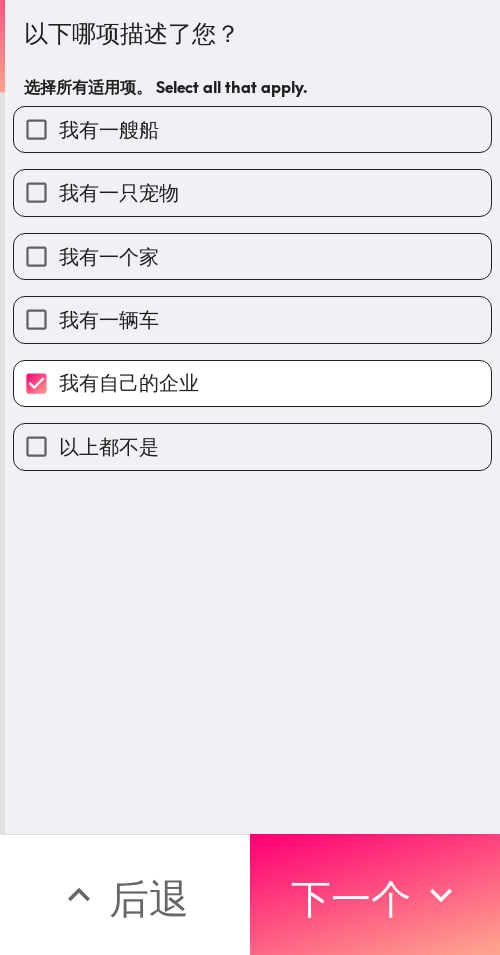 drag, startPoint x: 232, startPoint y: 328, endPoint x: 253, endPoint y: 296, distance: 38.27532 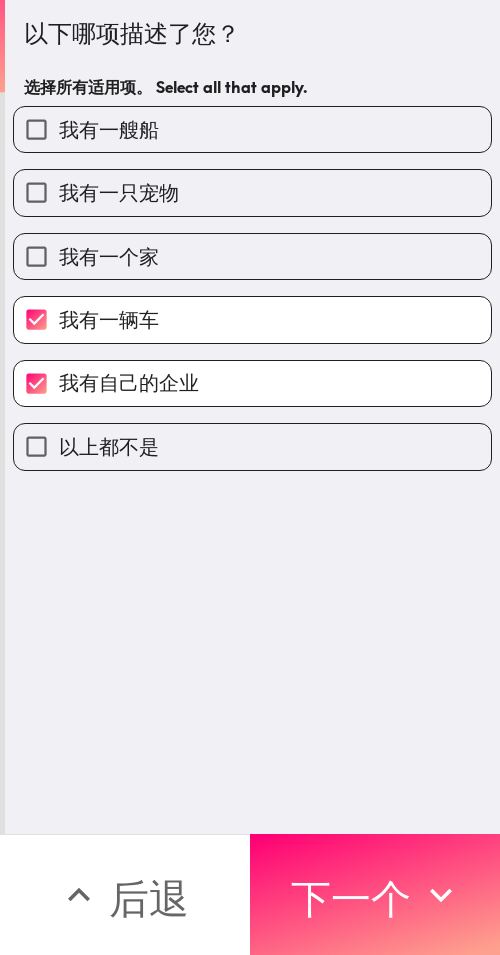 click on "我有一个家" at bounding box center [252, 256] 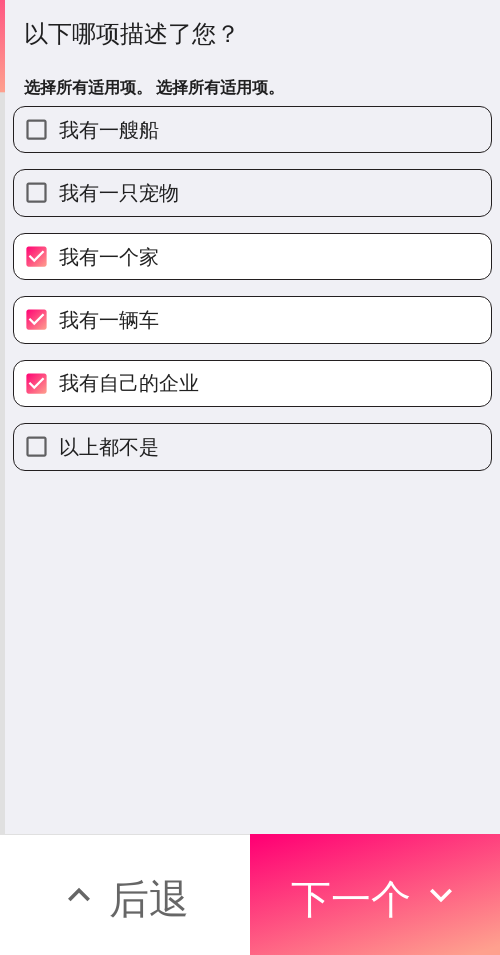 drag, startPoint x: 402, startPoint y: 857, endPoint x: 491, endPoint y: 868, distance: 89.6772 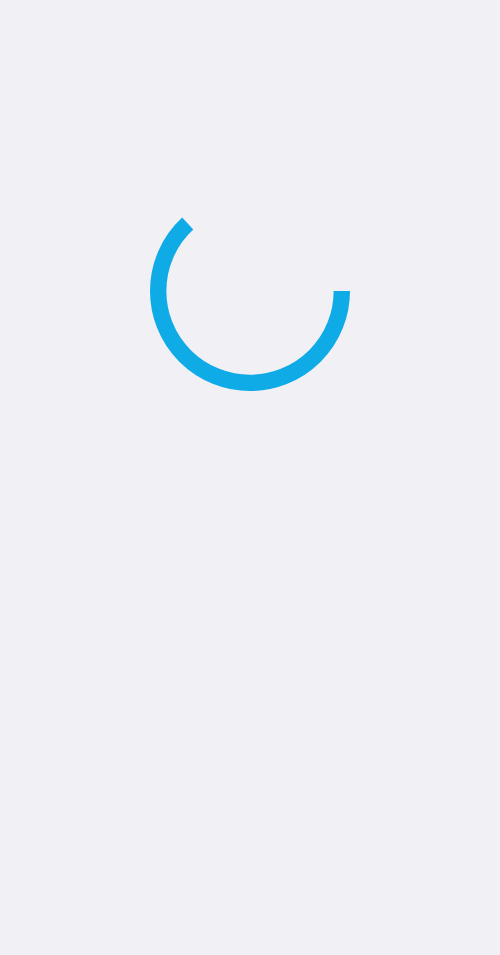 scroll, scrollTop: 0, scrollLeft: 0, axis: both 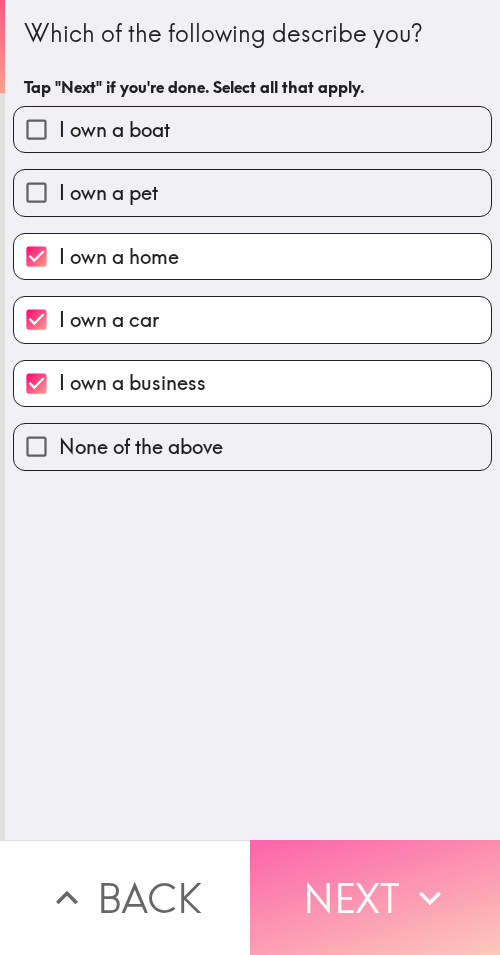 click on "Next" at bounding box center [375, 897] 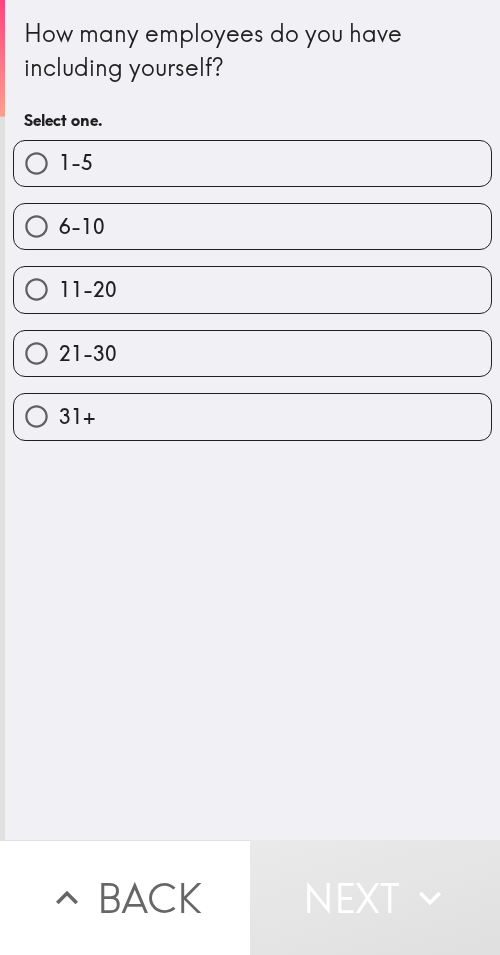 drag, startPoint x: 355, startPoint y: 162, endPoint x: 379, endPoint y: 162, distance: 24 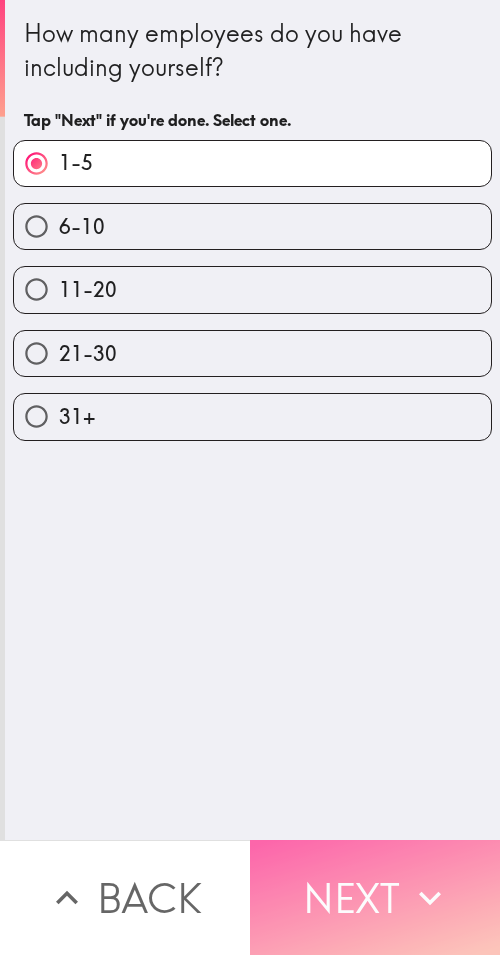 click on "Next" at bounding box center [375, 897] 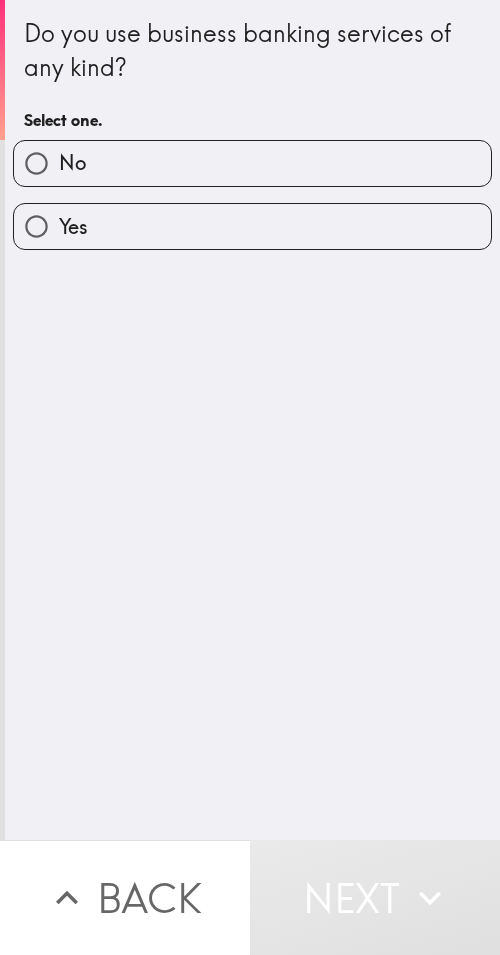 drag, startPoint x: 197, startPoint y: 213, endPoint x: 497, endPoint y: 227, distance: 300.32648 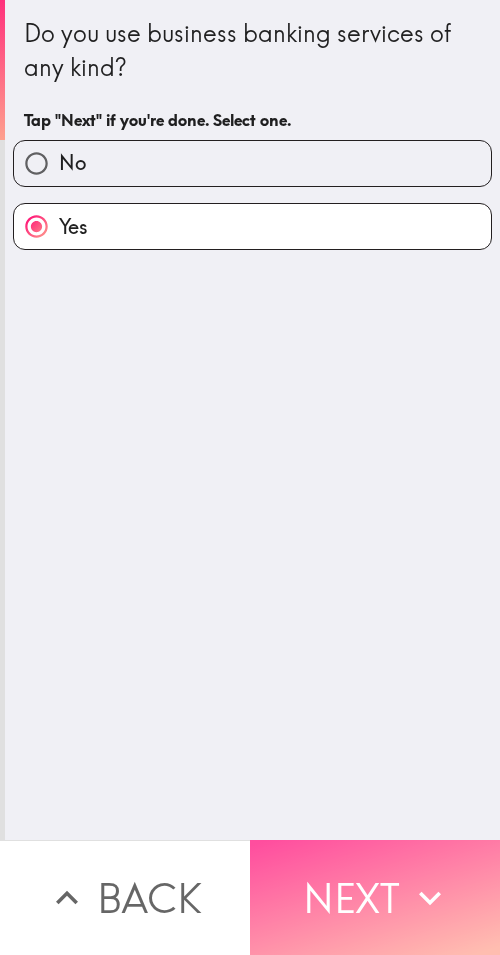 drag, startPoint x: 403, startPoint y: 879, endPoint x: 482, endPoint y: 878, distance: 79.00633 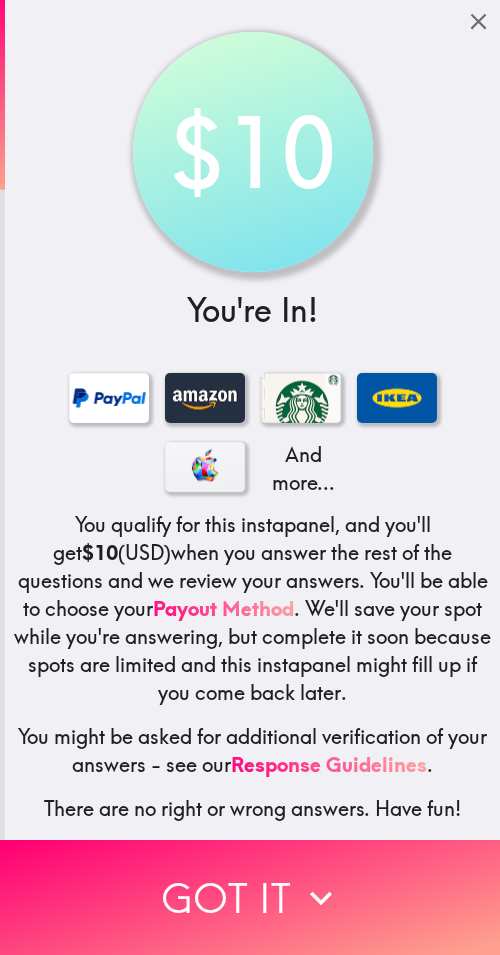 drag, startPoint x: 256, startPoint y: 889, endPoint x: 499, endPoint y: 899, distance: 243.20567 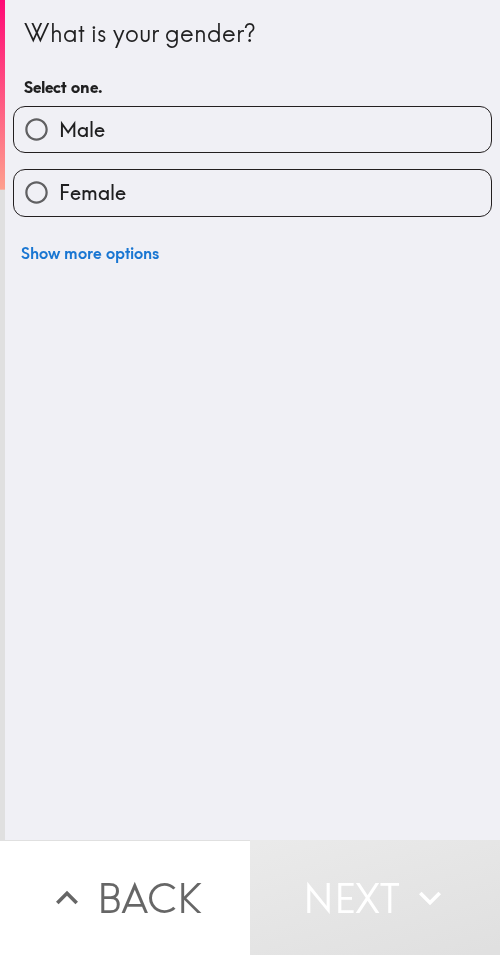 drag, startPoint x: 240, startPoint y: 143, endPoint x: 271, endPoint y: 143, distance: 31 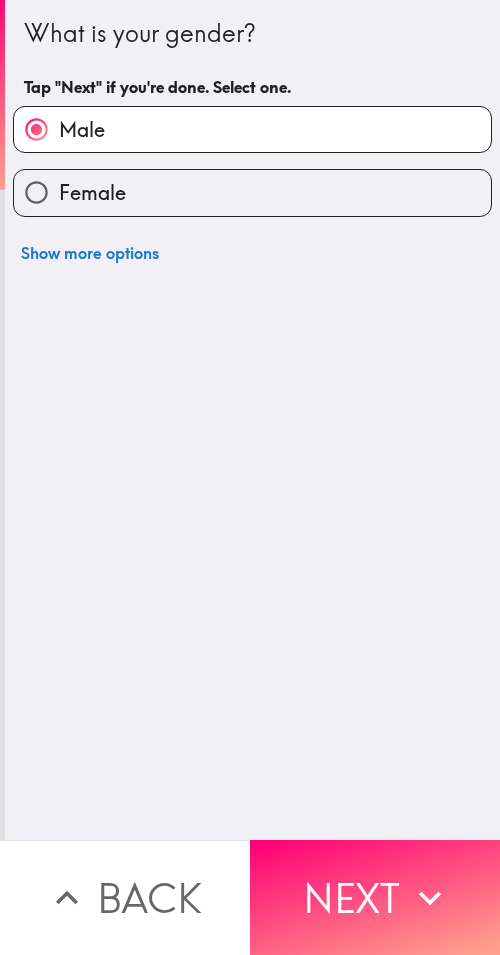 drag, startPoint x: 403, startPoint y: 879, endPoint x: 499, endPoint y: 880, distance: 96.00521 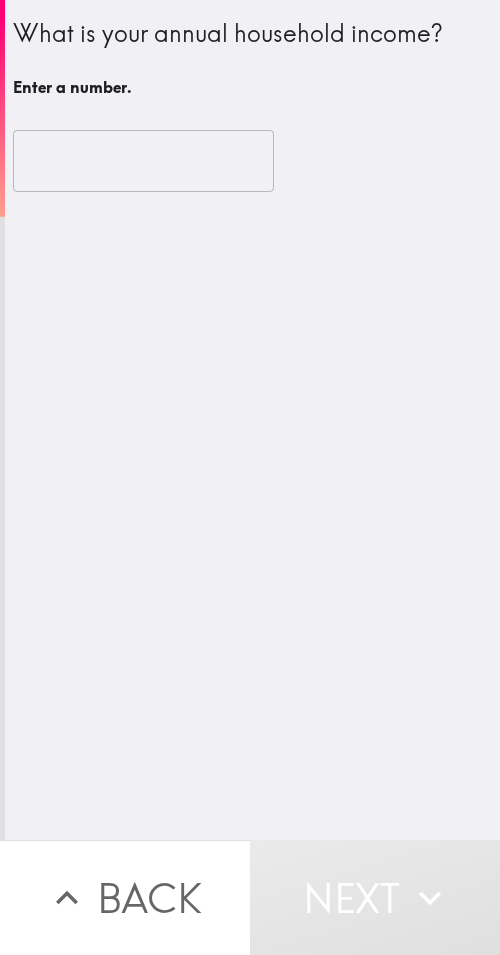 click at bounding box center [143, 161] 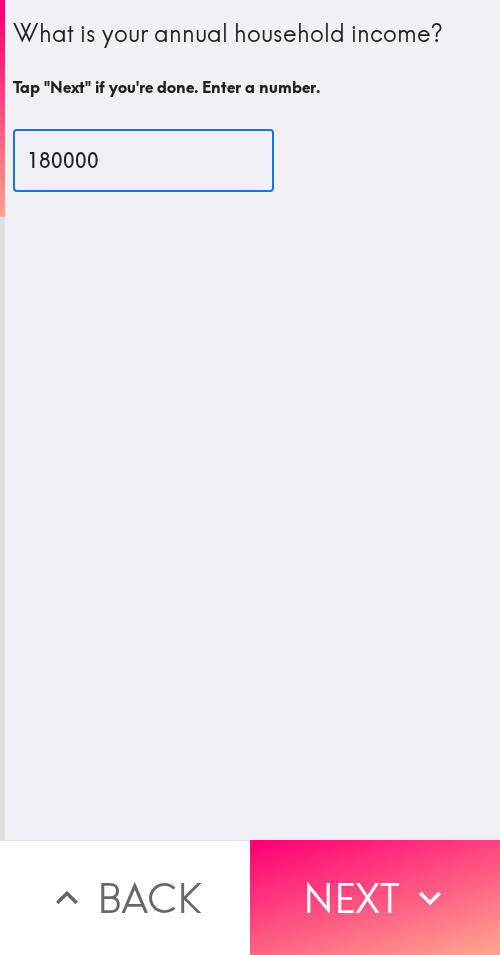 type on "180000" 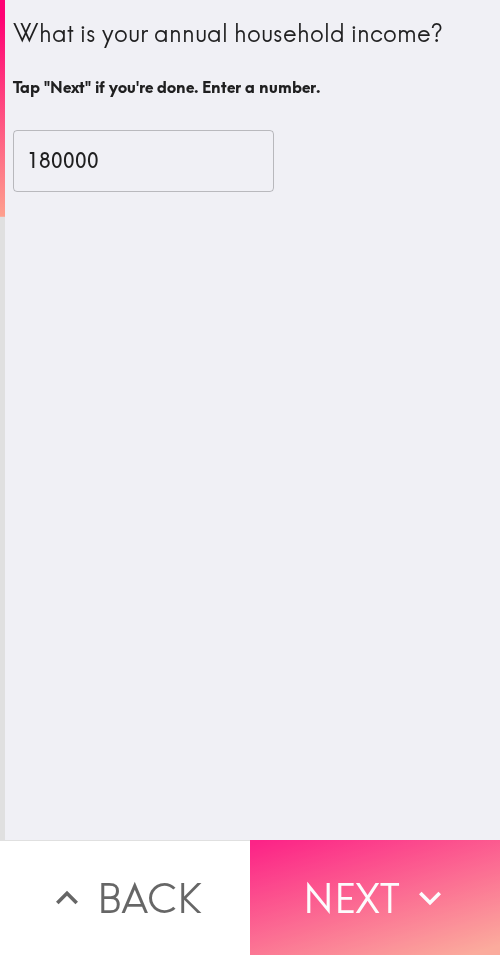 click on "Next" at bounding box center (375, 897) 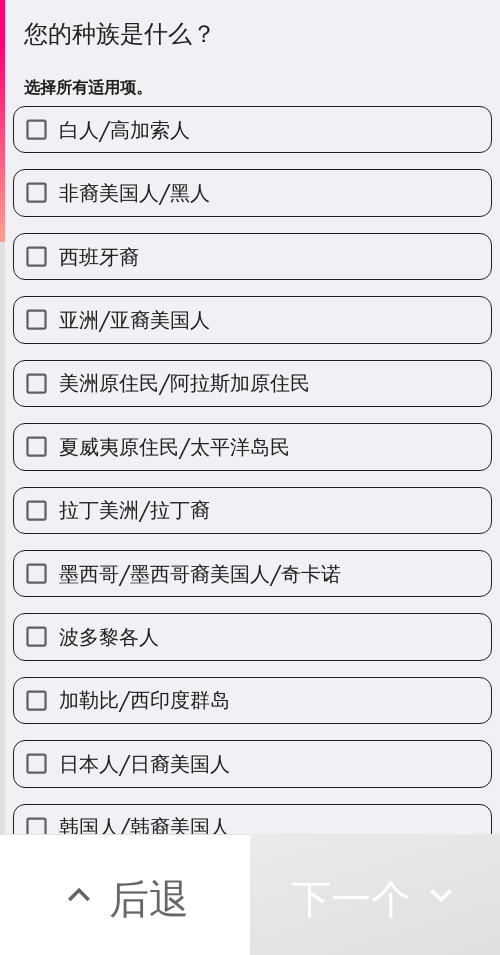 drag, startPoint x: 402, startPoint y: 43, endPoint x: 444, endPoint y: 72, distance: 51.0392 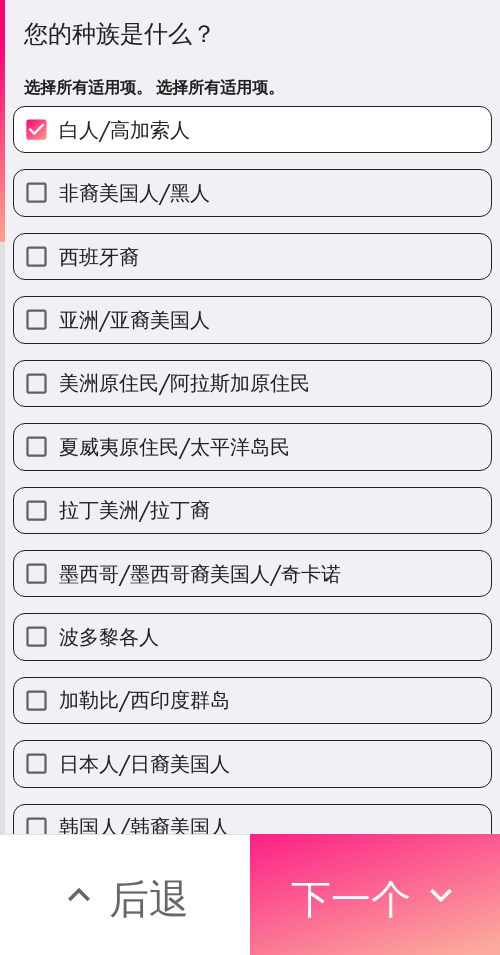 drag, startPoint x: 396, startPoint y: 878, endPoint x: 483, endPoint y: 901, distance: 89.98889 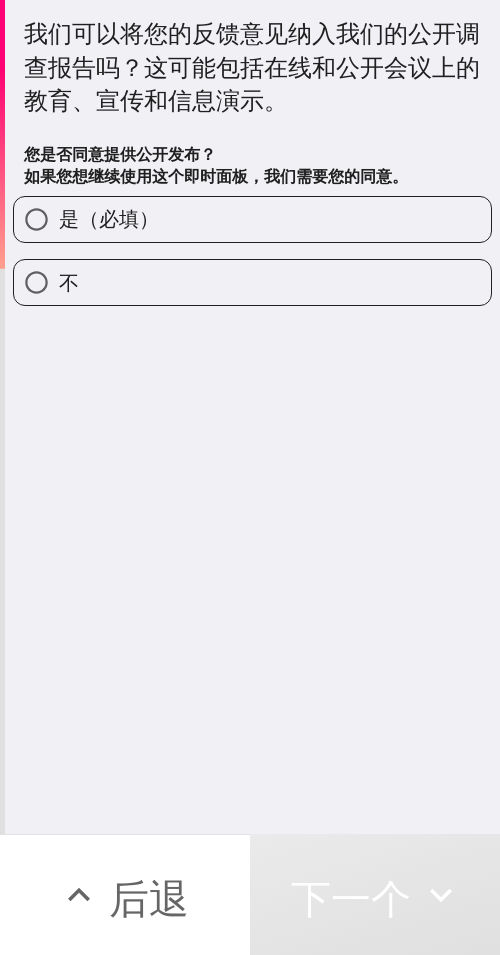 drag, startPoint x: 328, startPoint y: 197, endPoint x: 498, endPoint y: 227, distance: 172.62677 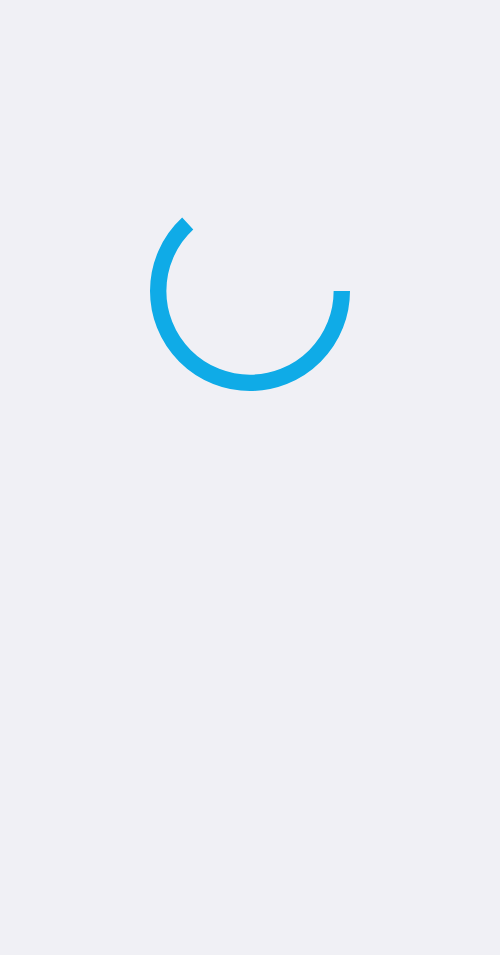 scroll, scrollTop: 0, scrollLeft: 0, axis: both 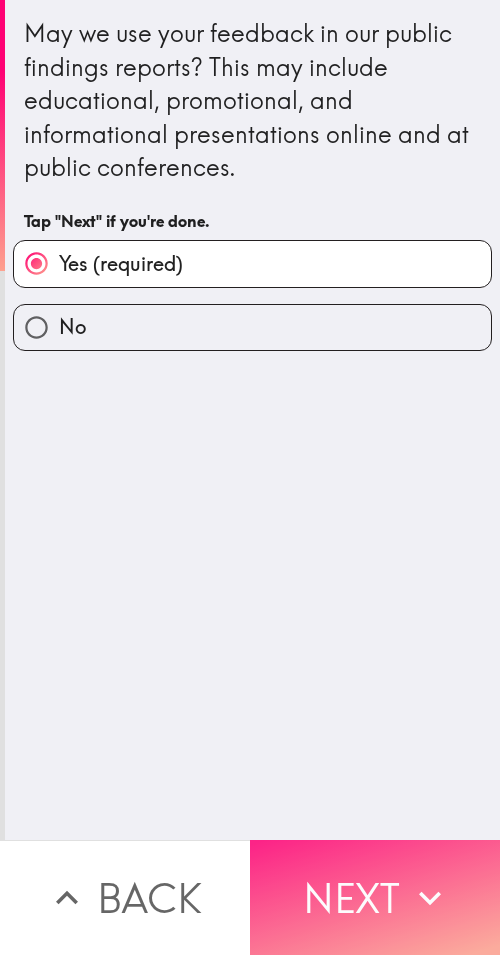drag, startPoint x: 407, startPoint y: 873, endPoint x: 451, endPoint y: 873, distance: 44 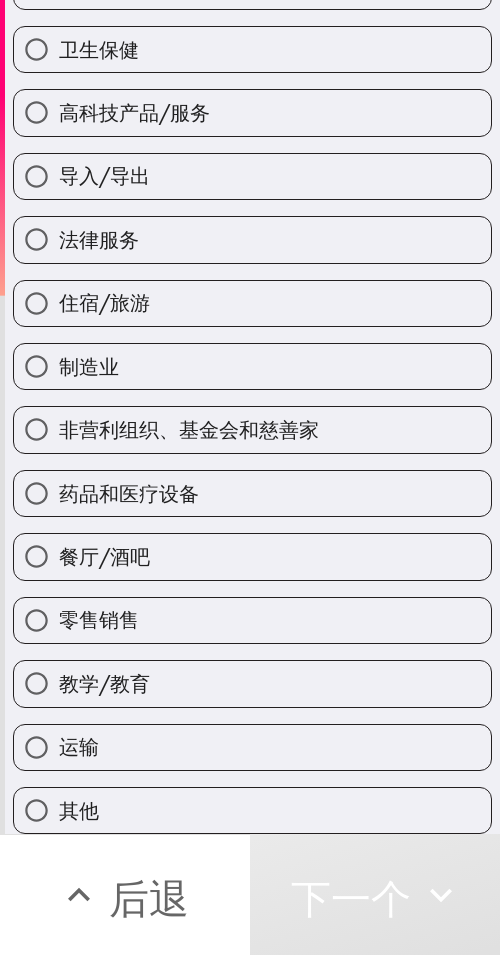 scroll, scrollTop: 539, scrollLeft: 0, axis: vertical 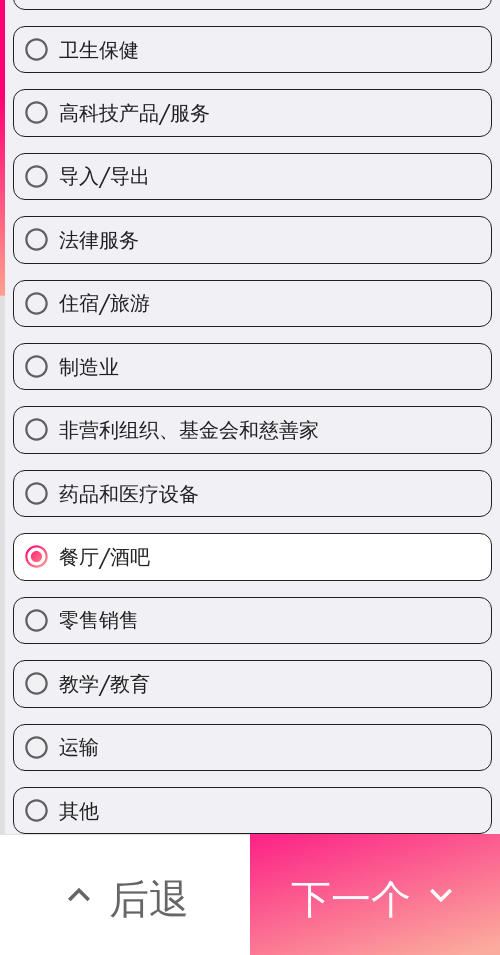 click 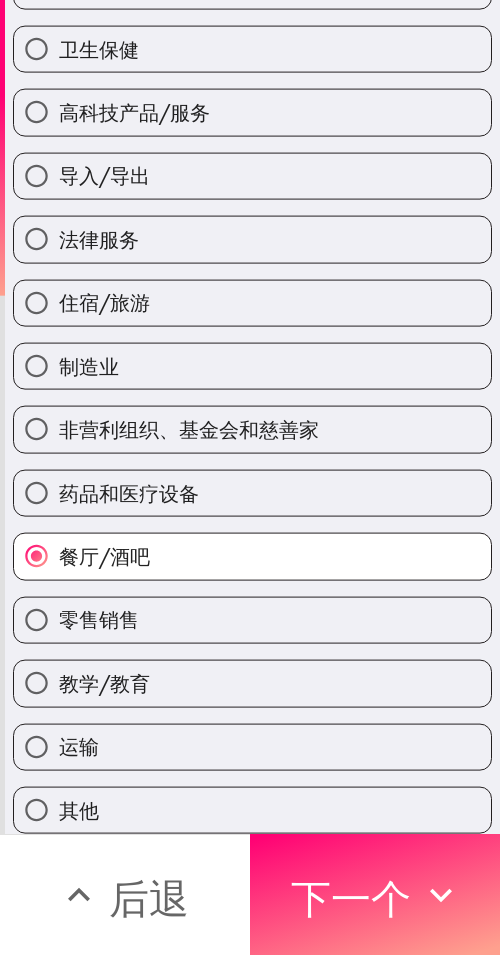 scroll, scrollTop: 349, scrollLeft: 0, axis: vertical 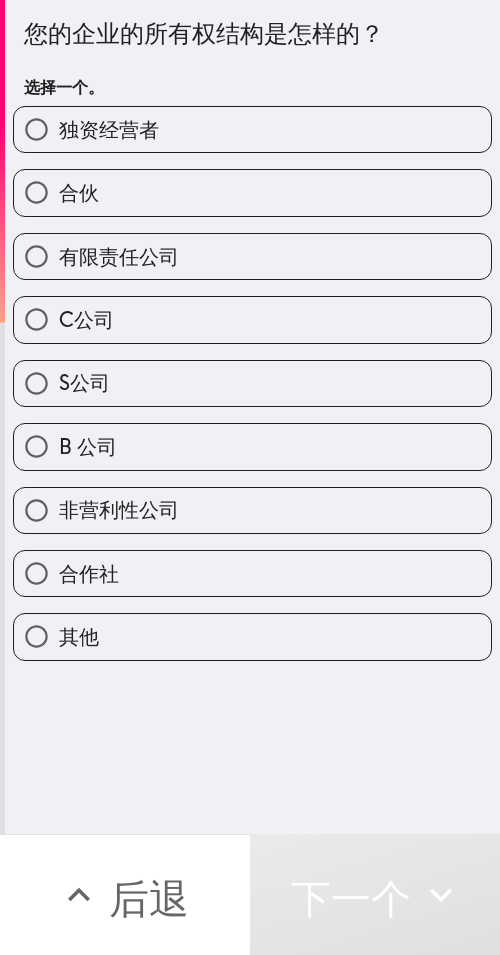 drag, startPoint x: 210, startPoint y: 132, endPoint x: 497, endPoint y: 149, distance: 287.50305 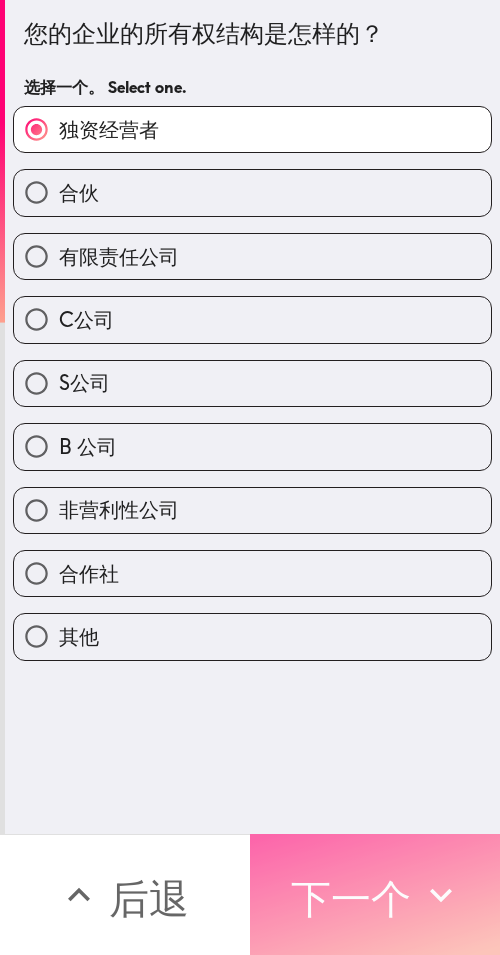 click 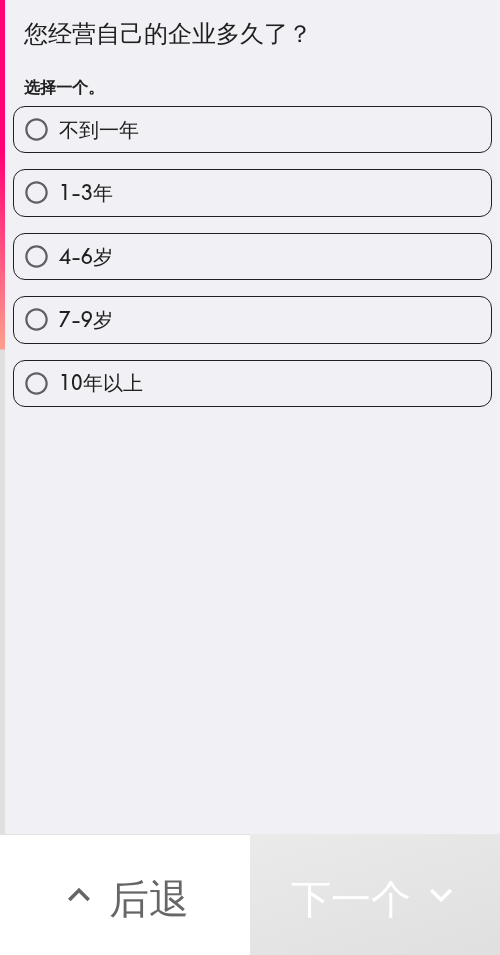 drag, startPoint x: 283, startPoint y: 276, endPoint x: 497, endPoint y: 311, distance: 216.84326 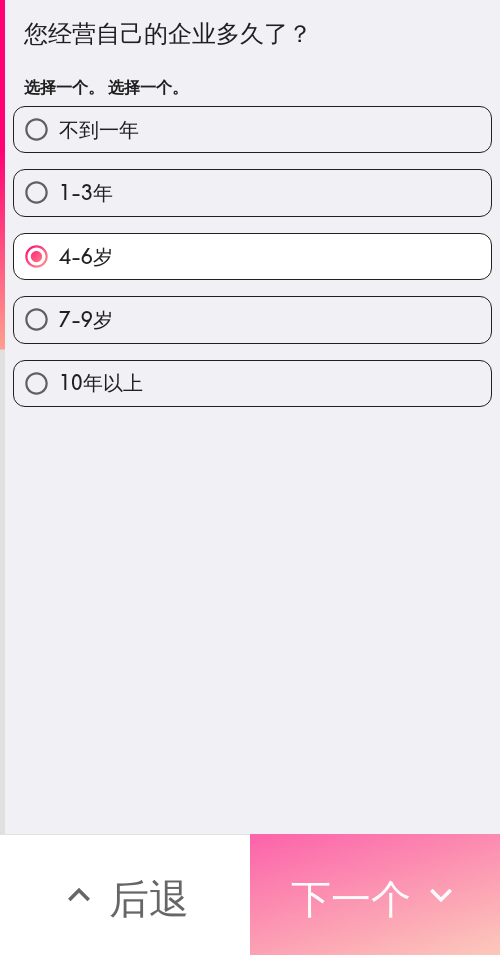 click on "下一个" at bounding box center [351, 898] 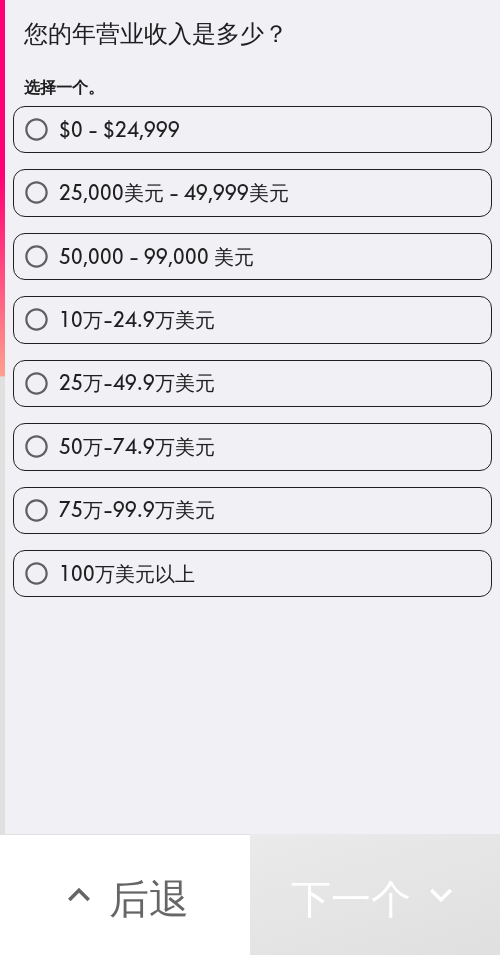 drag, startPoint x: 324, startPoint y: 403, endPoint x: 439, endPoint y: 404, distance: 115.00435 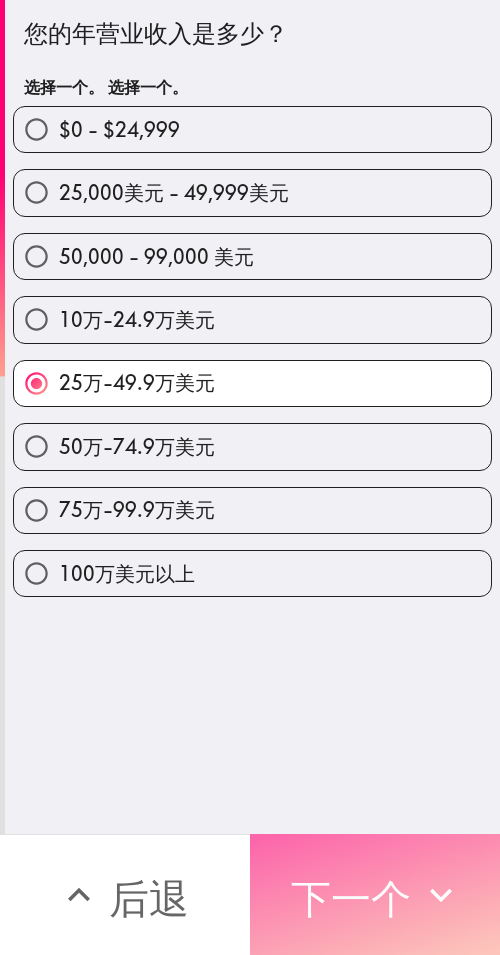 click on "下一个" at bounding box center (351, 898) 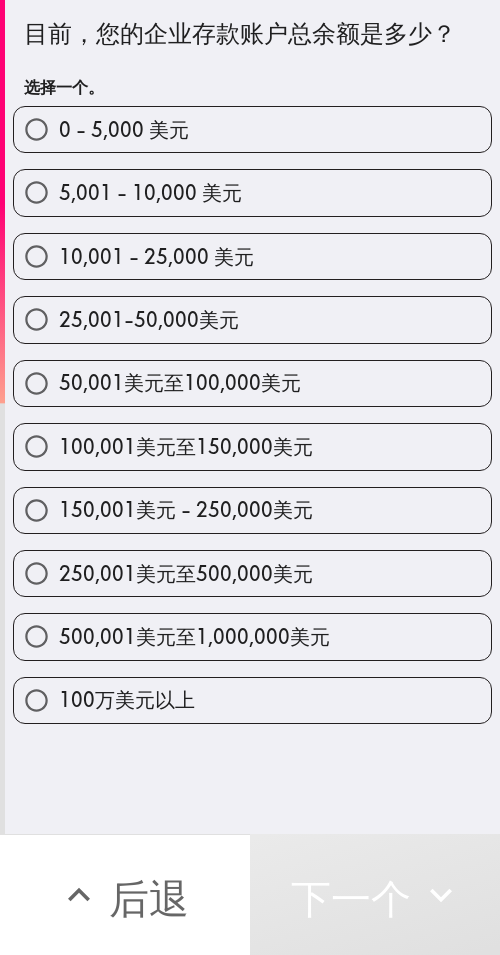 click on "100,001美元至150,000美元" at bounding box center [186, 446] 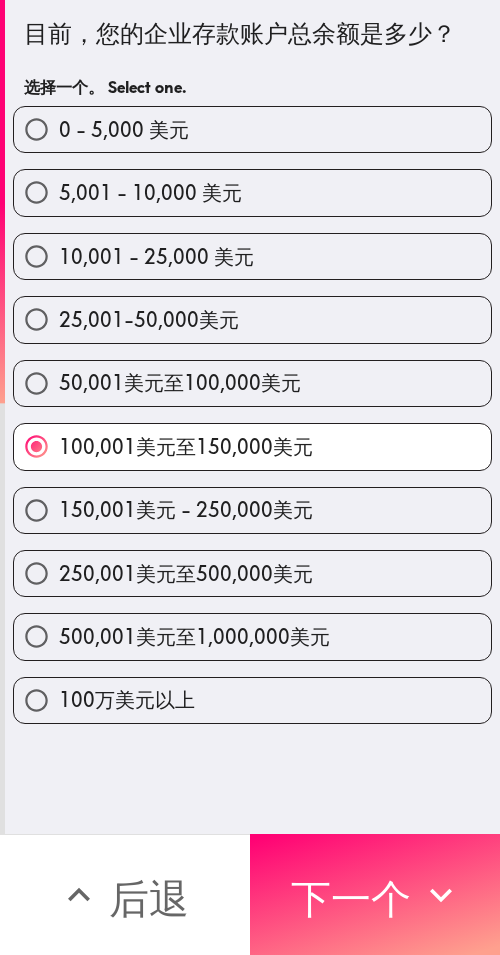 drag, startPoint x: 294, startPoint y: 897, endPoint x: 498, endPoint y: 888, distance: 204.19843 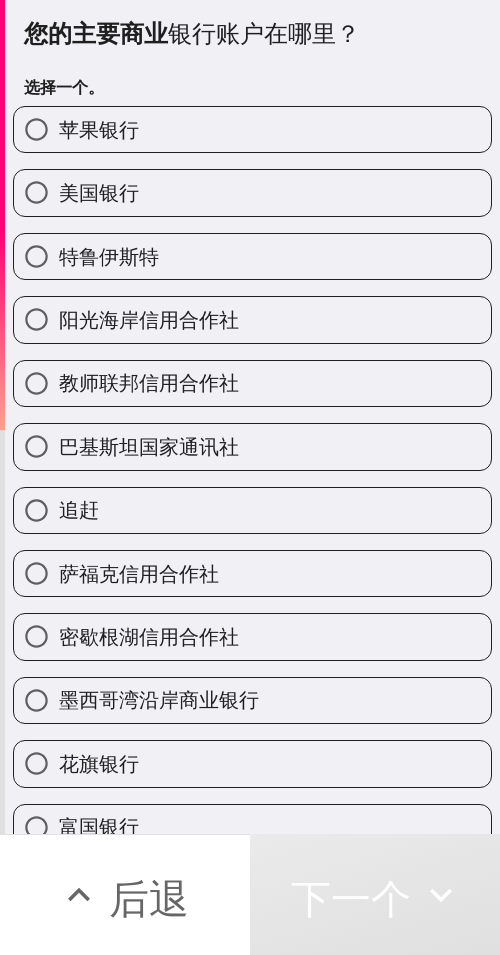 drag, startPoint x: 170, startPoint y: 202, endPoint x: 457, endPoint y: 242, distance: 289.77405 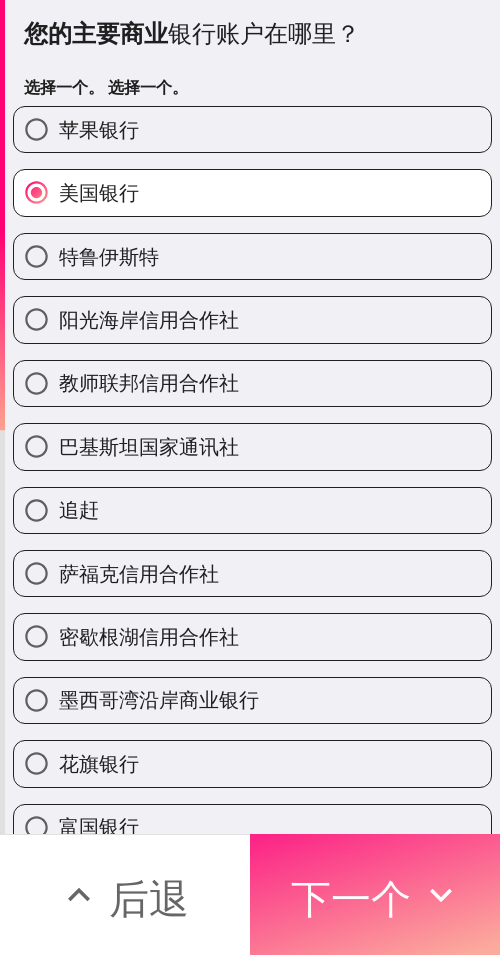 drag, startPoint x: 352, startPoint y: 868, endPoint x: 389, endPoint y: 871, distance: 37.12142 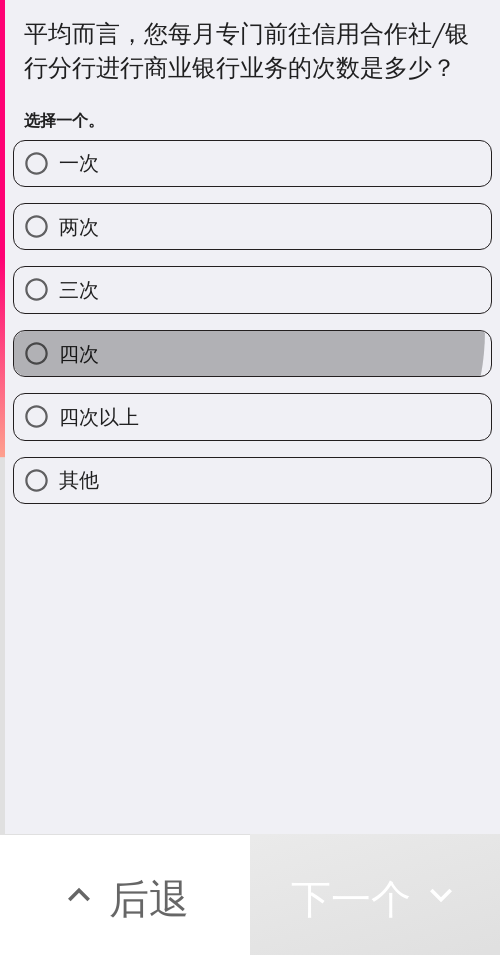 click on "四次" at bounding box center (252, 353) 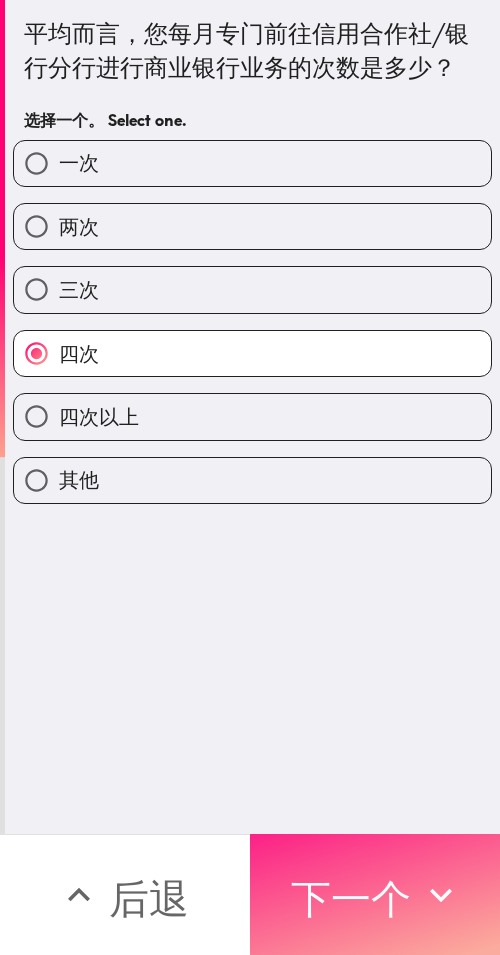 click on "下一个" at bounding box center [375, 894] 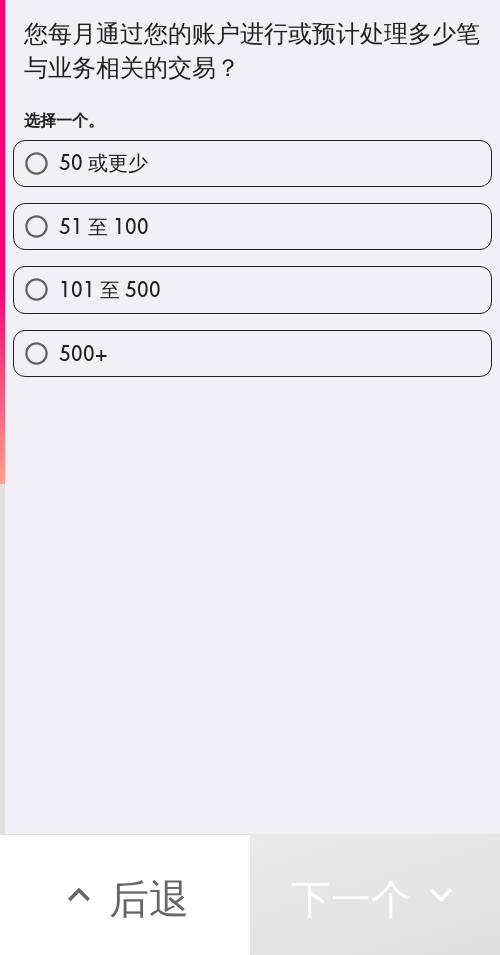 click on "51 至 100" at bounding box center [252, 226] 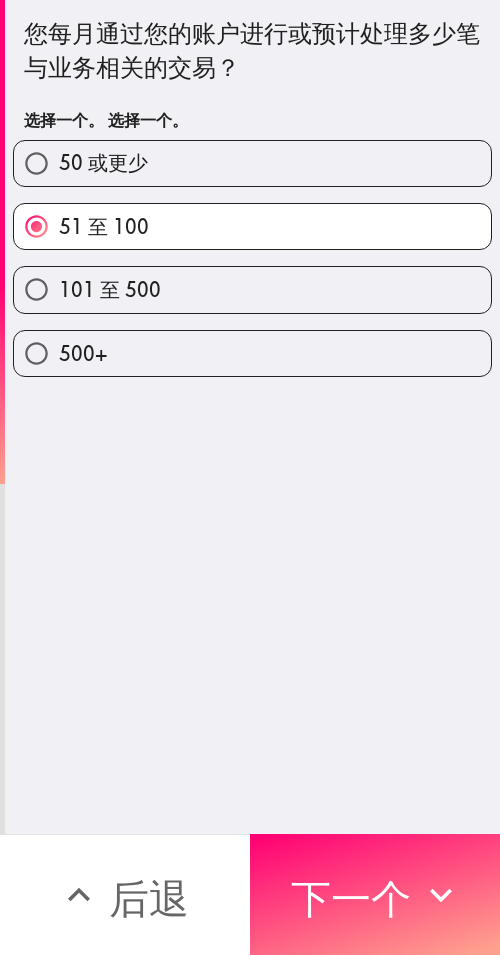 drag, startPoint x: 350, startPoint y: 158, endPoint x: 492, endPoint y: 164, distance: 142.12671 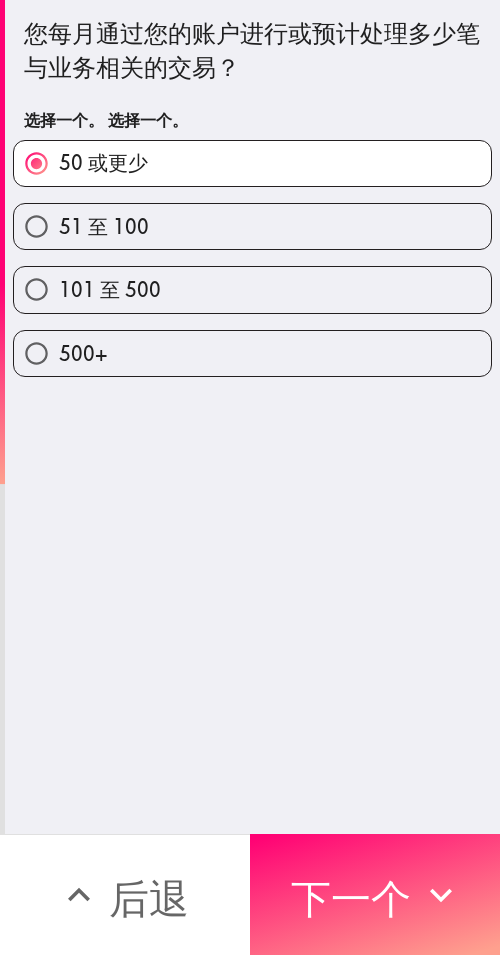 click on "下一个" at bounding box center [351, 898] 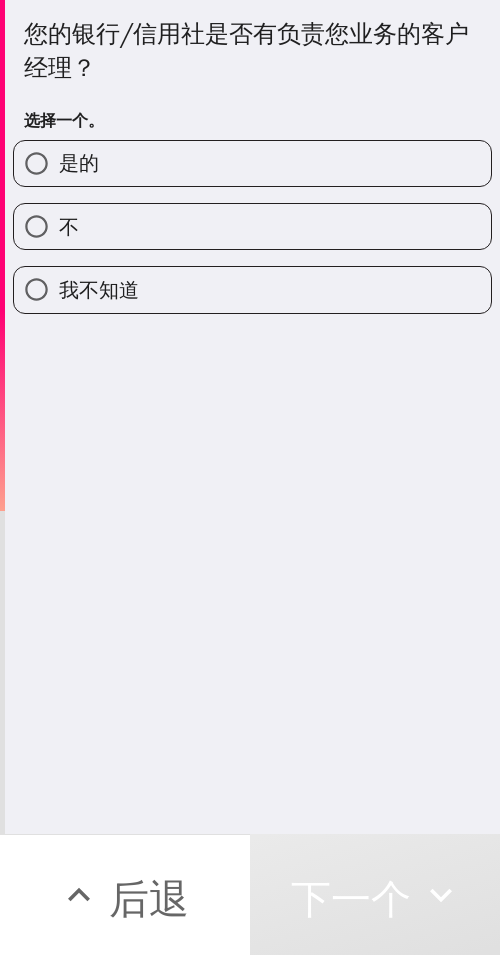 drag, startPoint x: 385, startPoint y: 165, endPoint x: 424, endPoint y: 163, distance: 39.051247 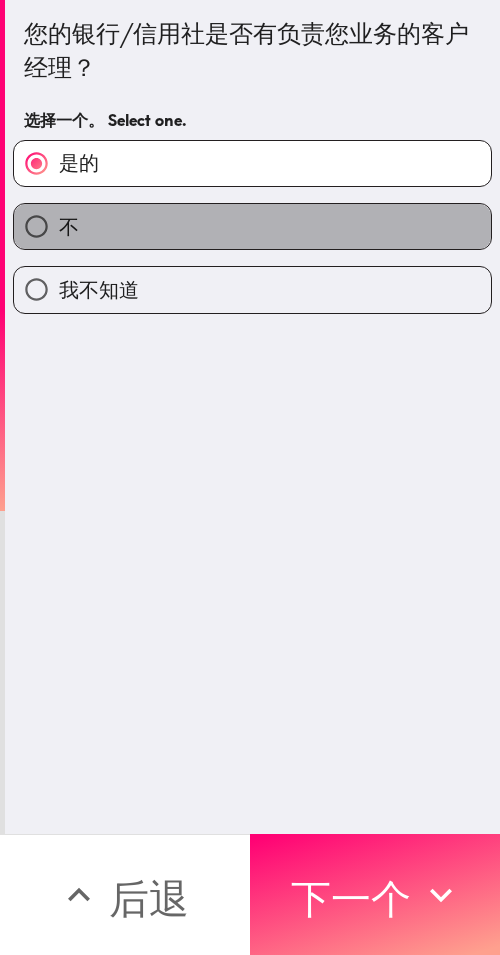click on "不" at bounding box center [252, 226] 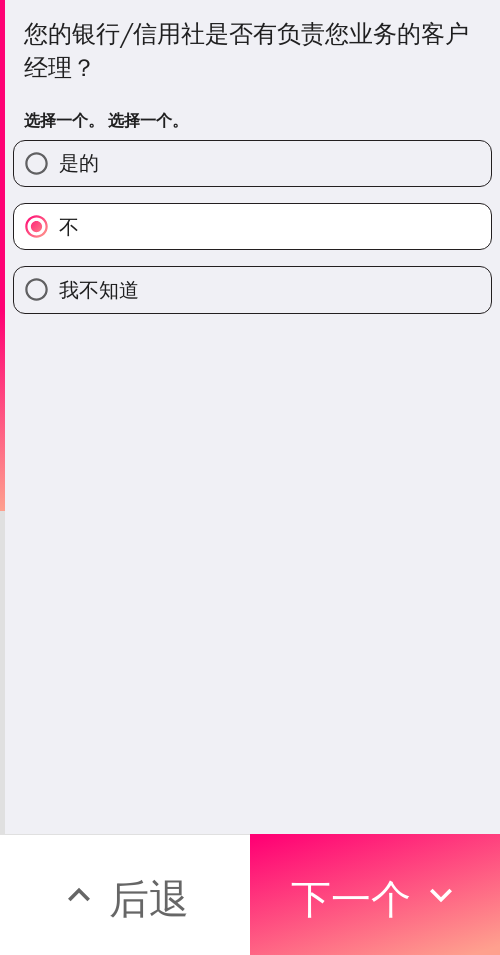 drag, startPoint x: 363, startPoint y: 877, endPoint x: 499, endPoint y: 879, distance: 136.01471 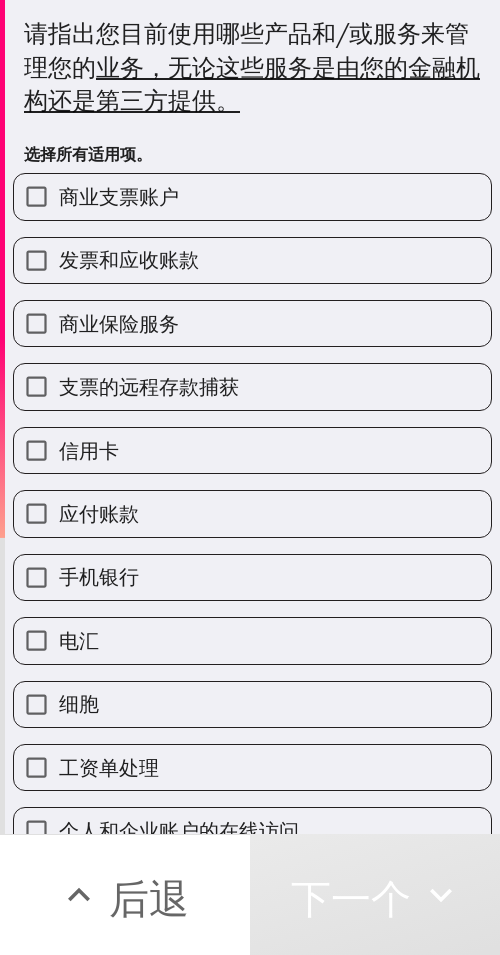 click on "信用卡" at bounding box center [244, 442] 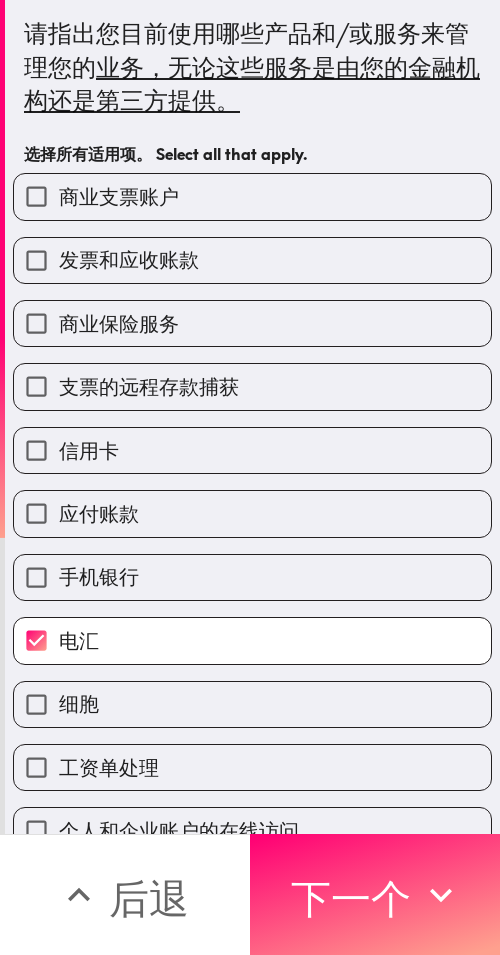 click on "信用卡" at bounding box center (252, 450) 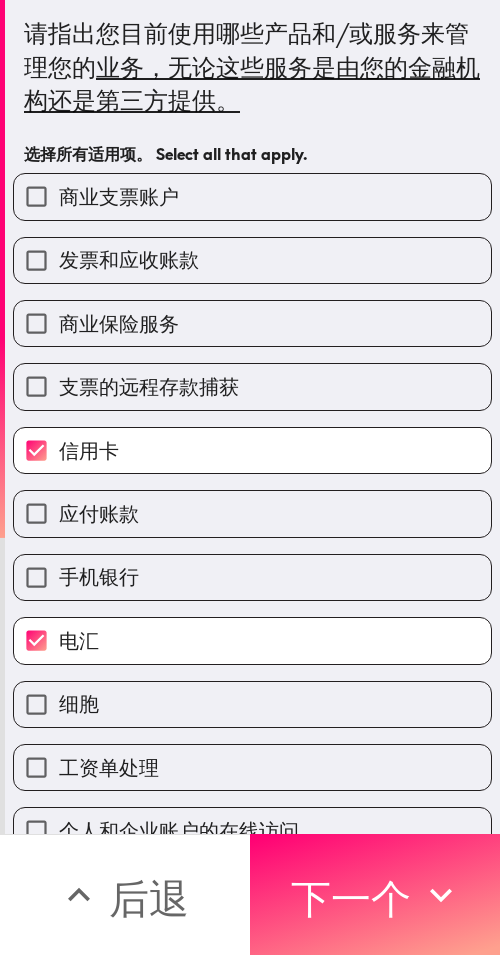 click on "商业保险服务" at bounding box center (252, 323) 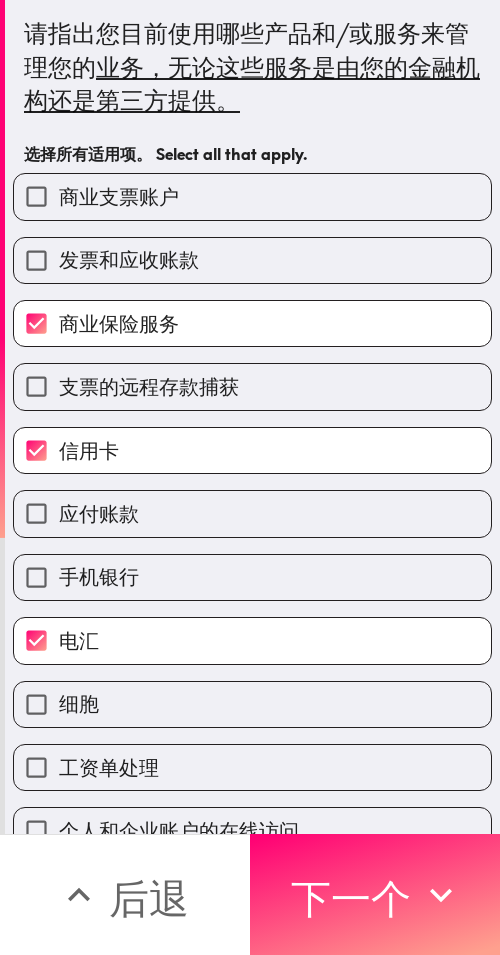 click on "商业支票账户" at bounding box center [252, 196] 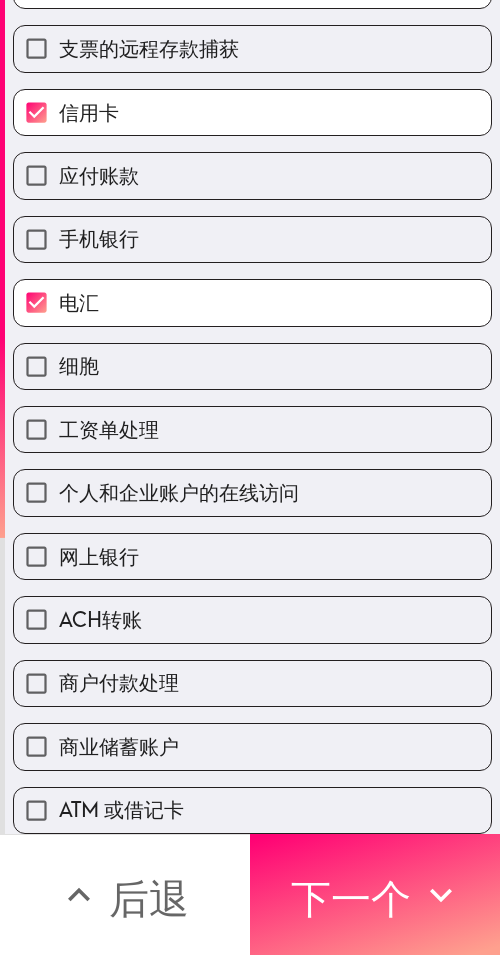 scroll, scrollTop: 353, scrollLeft: 0, axis: vertical 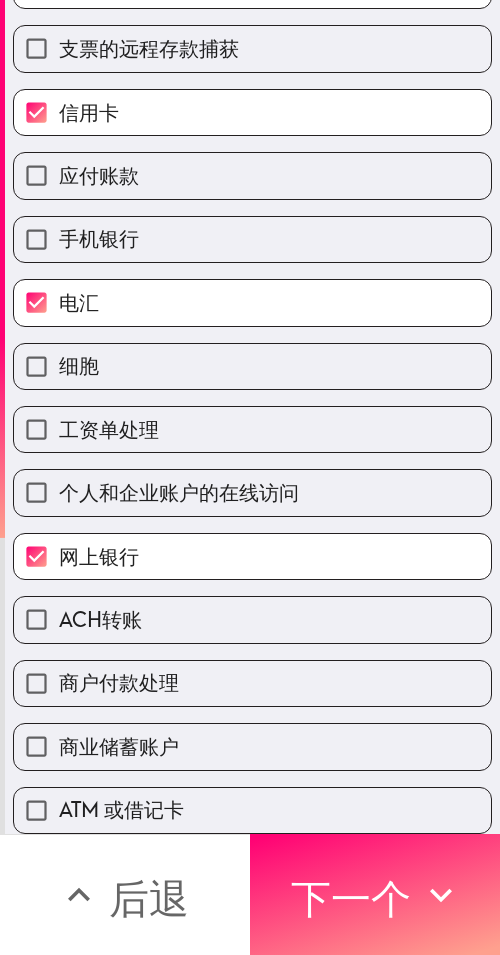 click on "工资单处理" at bounding box center (252, 429) 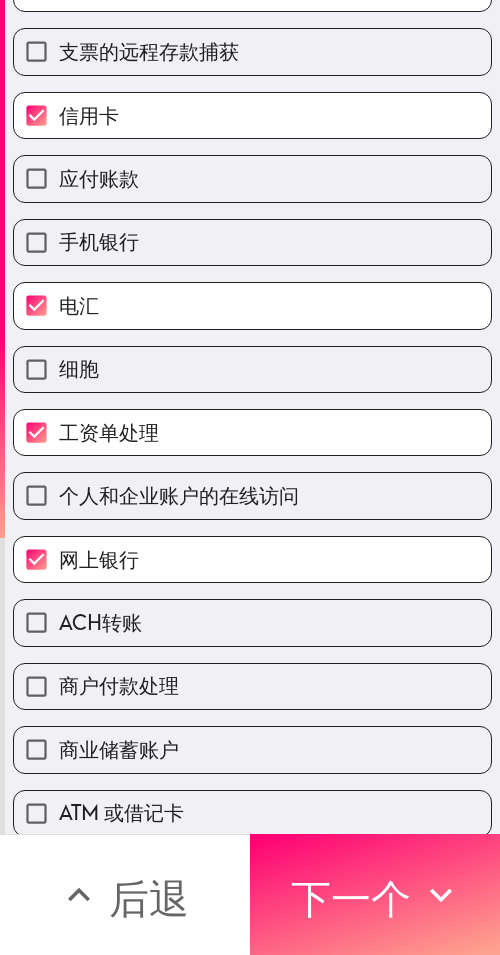 scroll, scrollTop: 353, scrollLeft: 0, axis: vertical 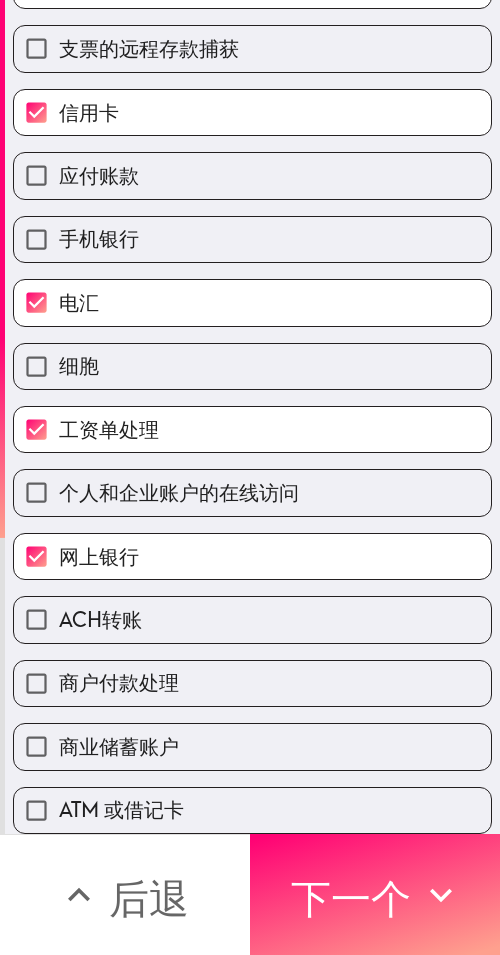 click on "商户付款处理" at bounding box center [252, 683] 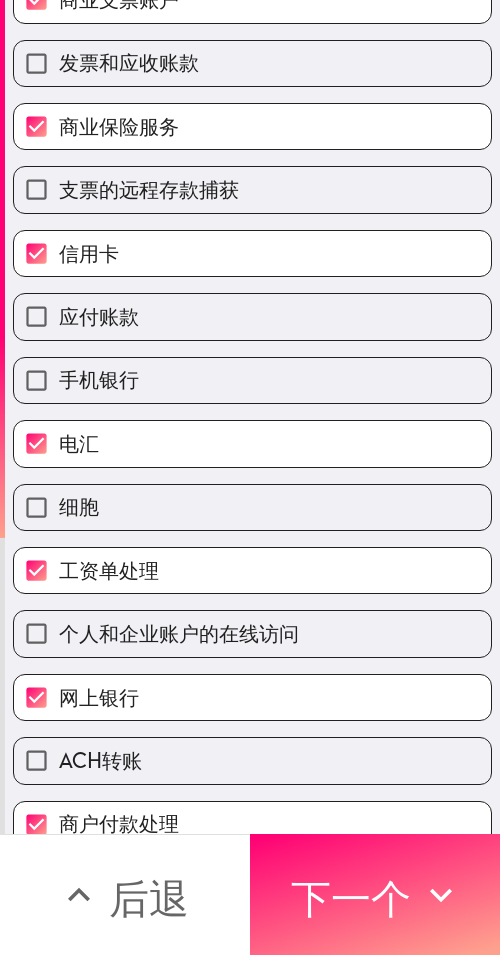 scroll, scrollTop: 200, scrollLeft: 0, axis: vertical 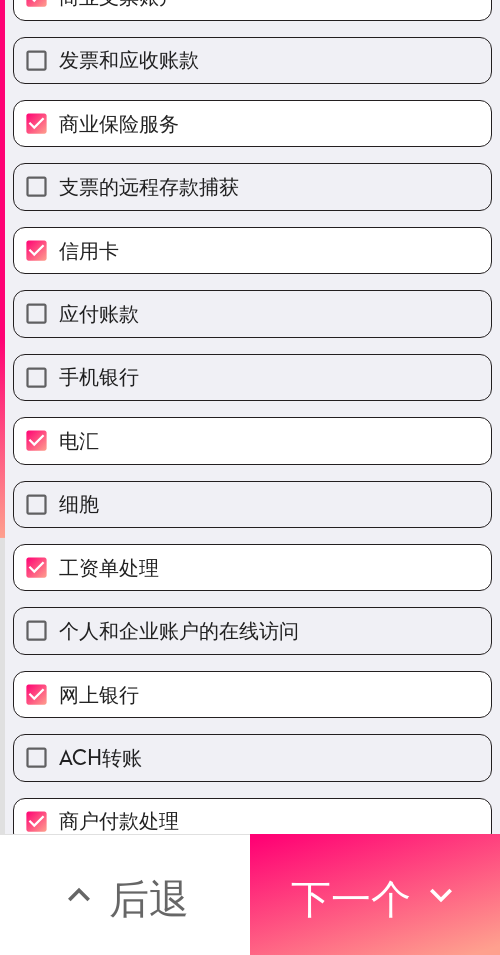 click on "手机银行" at bounding box center [252, 377] 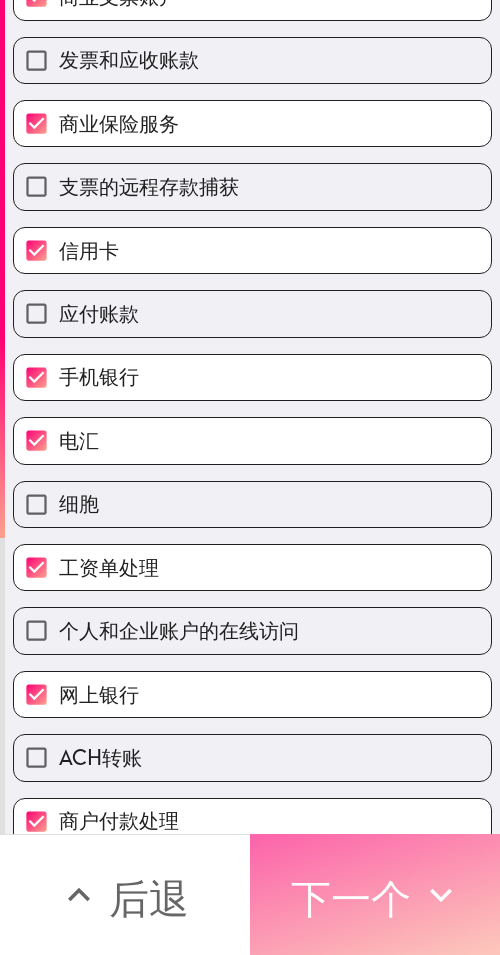 click on "下一个" at bounding box center (375, 894) 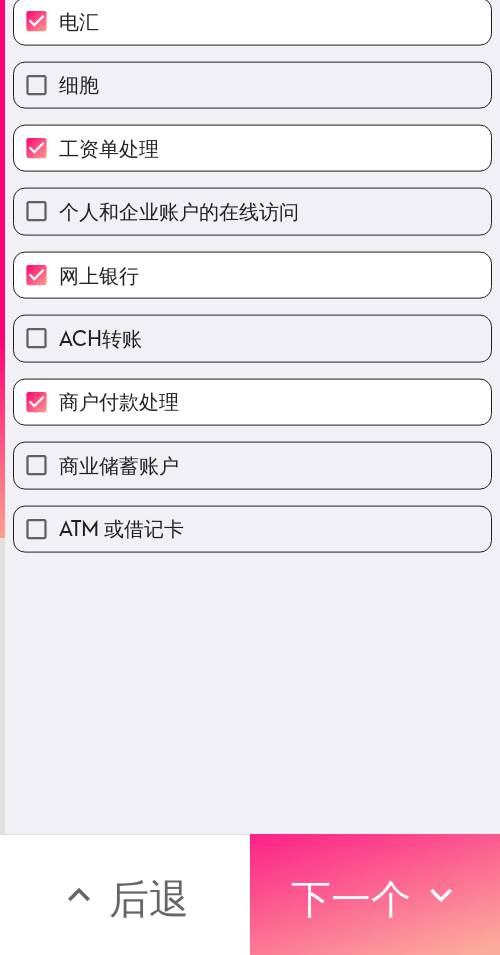 scroll, scrollTop: 0, scrollLeft: 0, axis: both 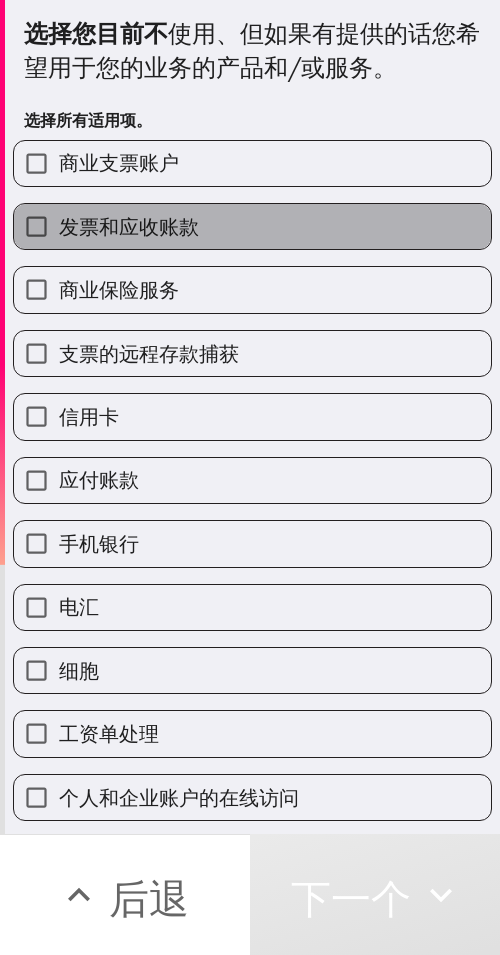 drag, startPoint x: 326, startPoint y: 235, endPoint x: 311, endPoint y: 290, distance: 57.00877 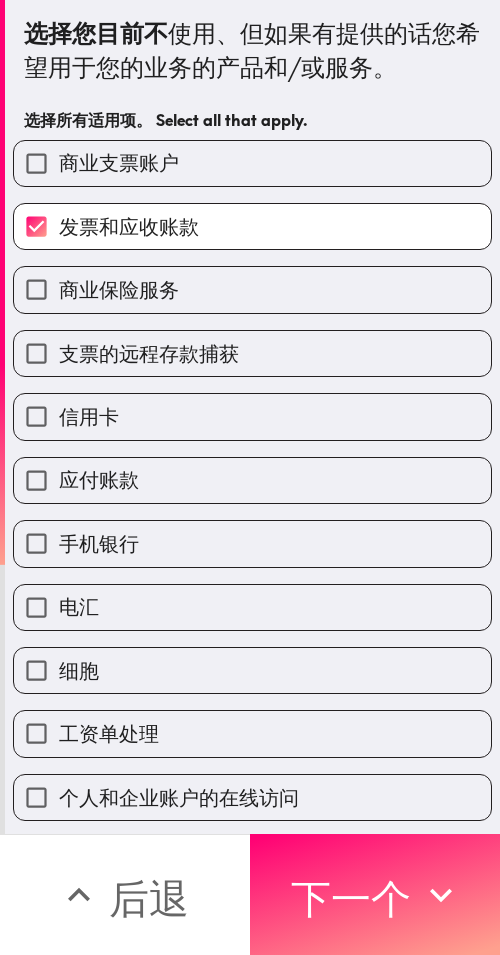 click on "支票的远程存款捕获" at bounding box center [252, 353] 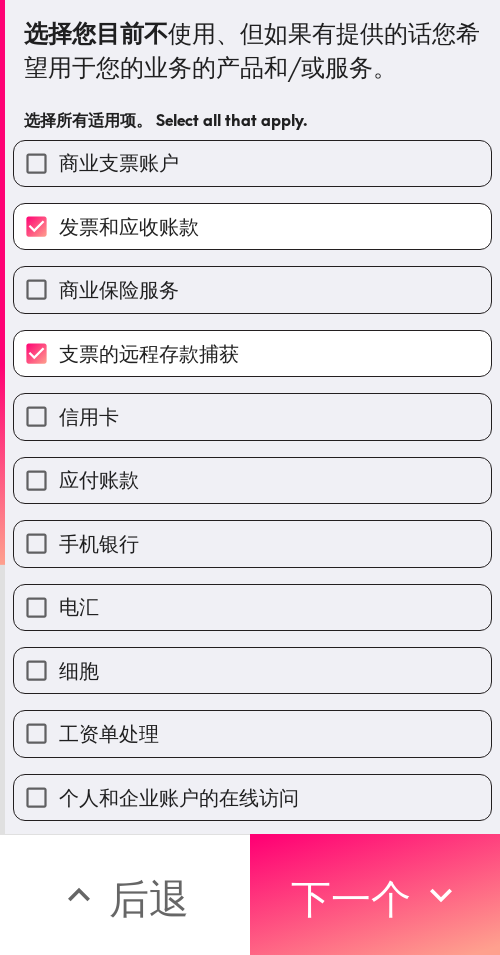 click on "细胞" at bounding box center (252, 670) 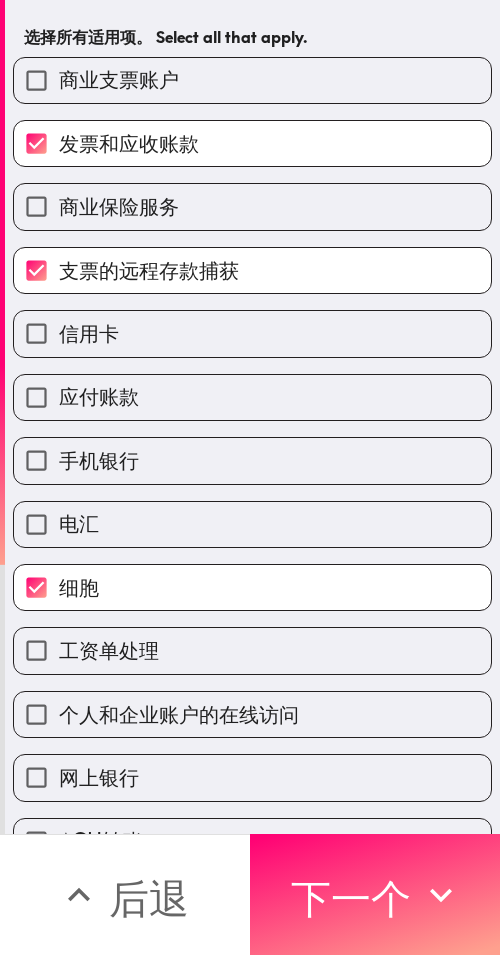 scroll, scrollTop: 393, scrollLeft: 0, axis: vertical 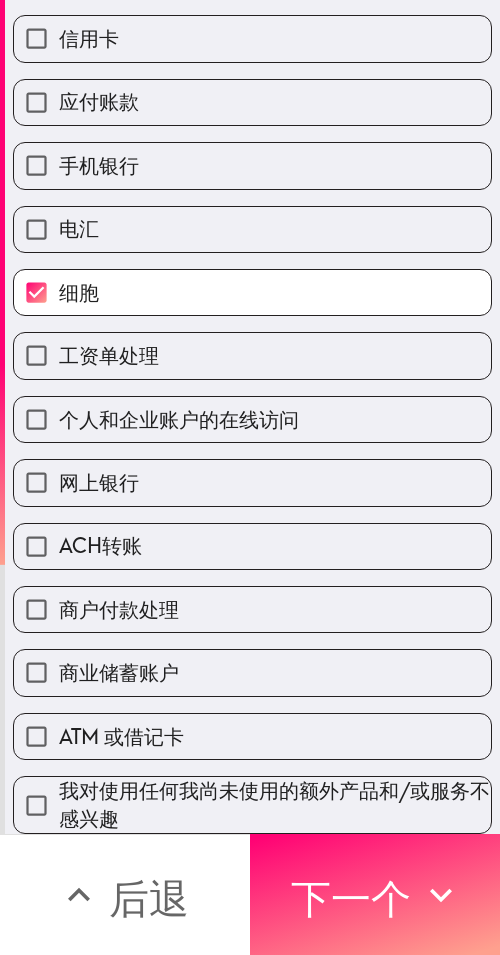 click on "ATM 或借记卡" at bounding box center (252, 736) 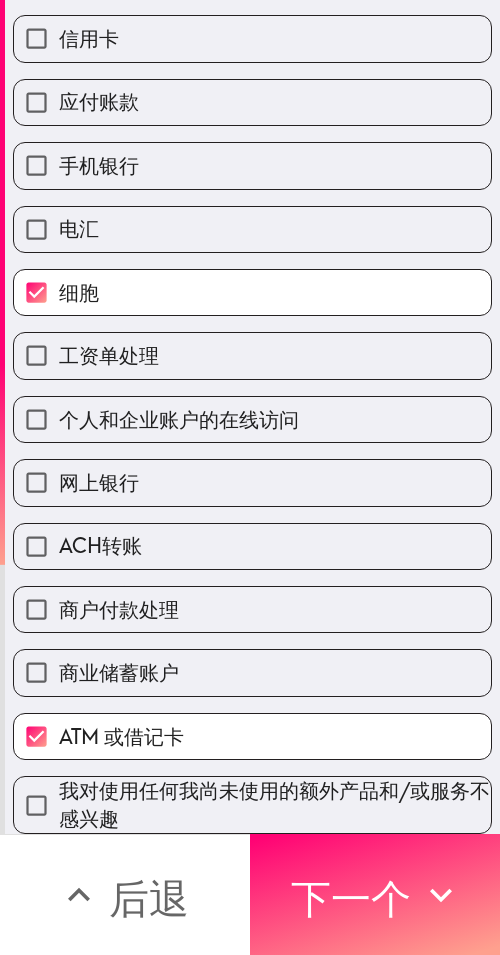 click on "个人和企业账户的在线访问" at bounding box center (252, 419) 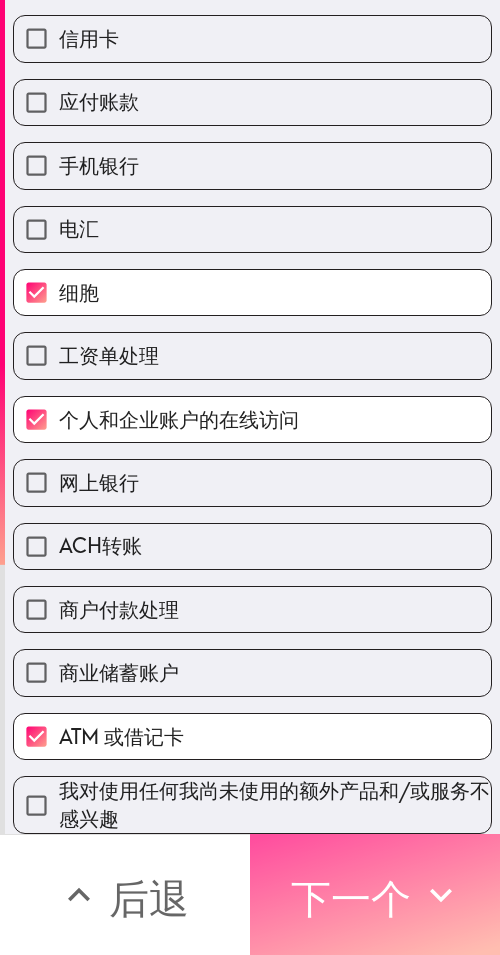 drag, startPoint x: 345, startPoint y: 883, endPoint x: 496, endPoint y: 851, distance: 154.35349 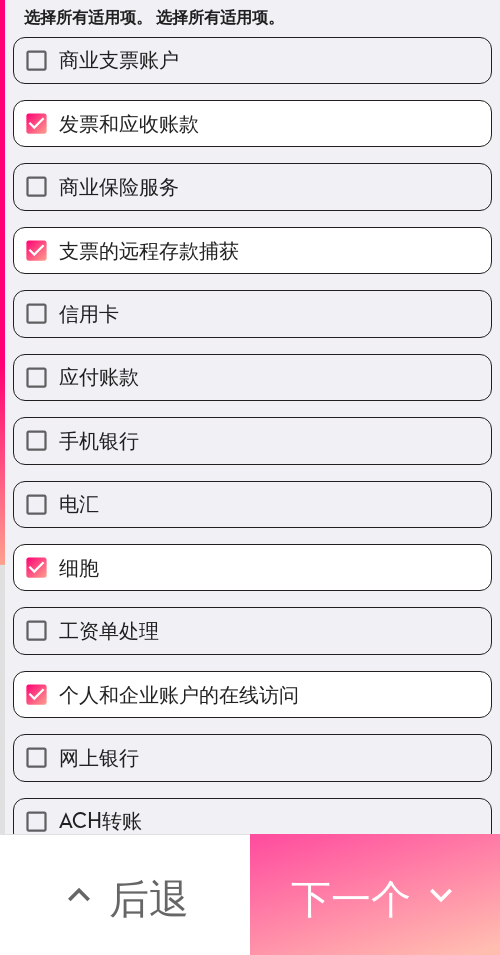 scroll, scrollTop: 0, scrollLeft: 0, axis: both 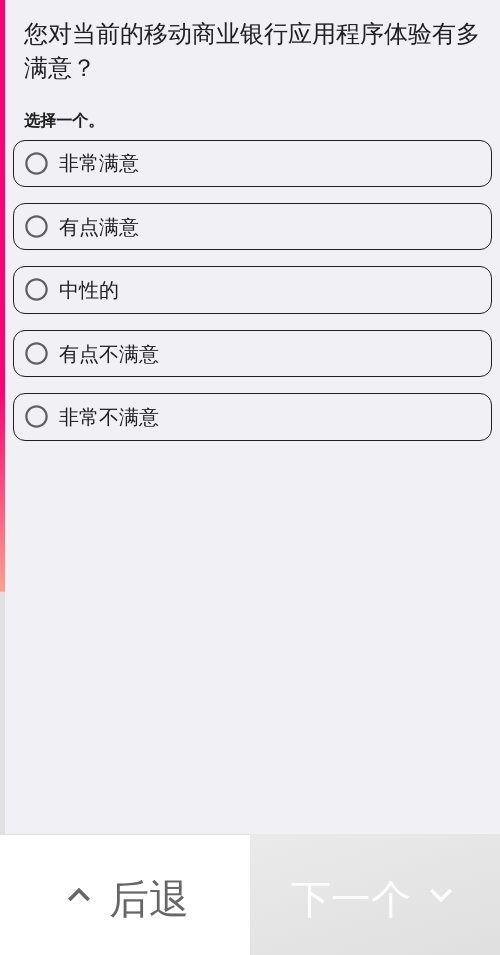 drag, startPoint x: 238, startPoint y: 218, endPoint x: 429, endPoint y: 219, distance: 191.00262 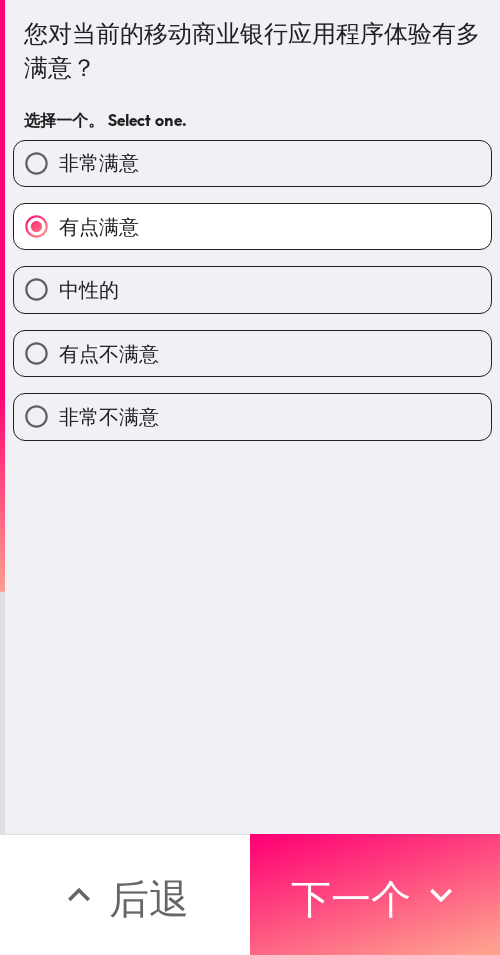 drag, startPoint x: 389, startPoint y: 872, endPoint x: 496, endPoint y: 876, distance: 107.07474 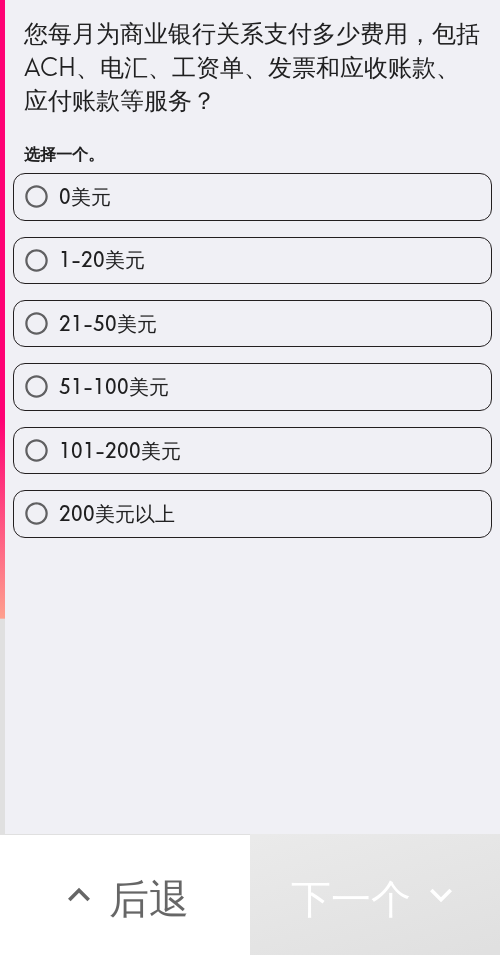 drag, startPoint x: 207, startPoint y: 338, endPoint x: 263, endPoint y: 341, distance: 56.0803 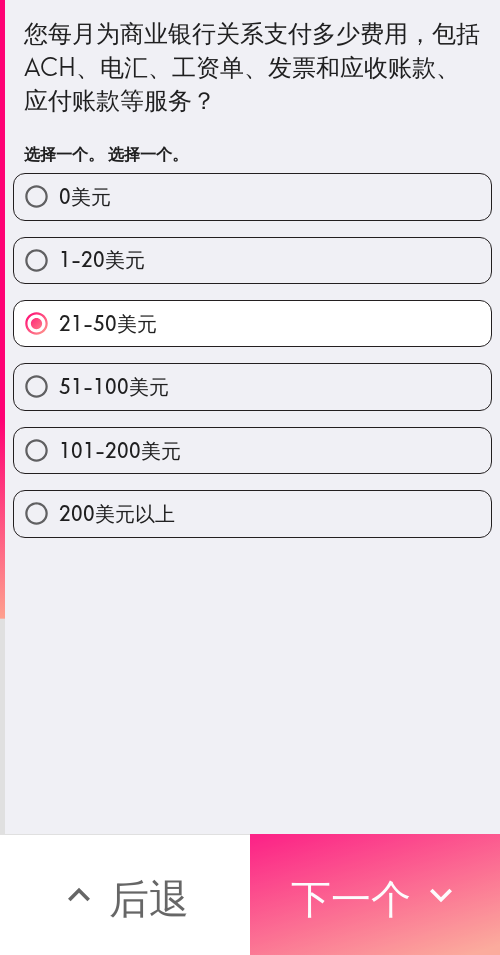 drag, startPoint x: 354, startPoint y: 865, endPoint x: 411, endPoint y: 864, distance: 57.00877 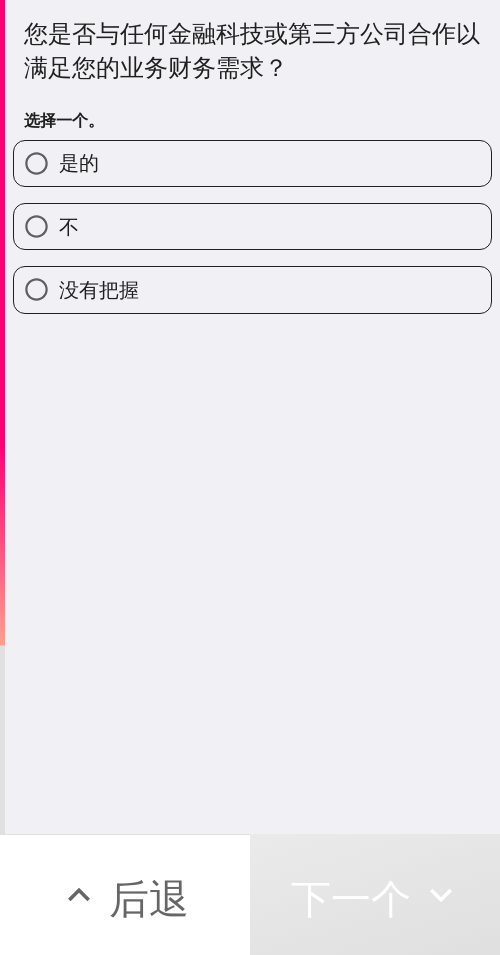 click on "是的" at bounding box center (252, 163) 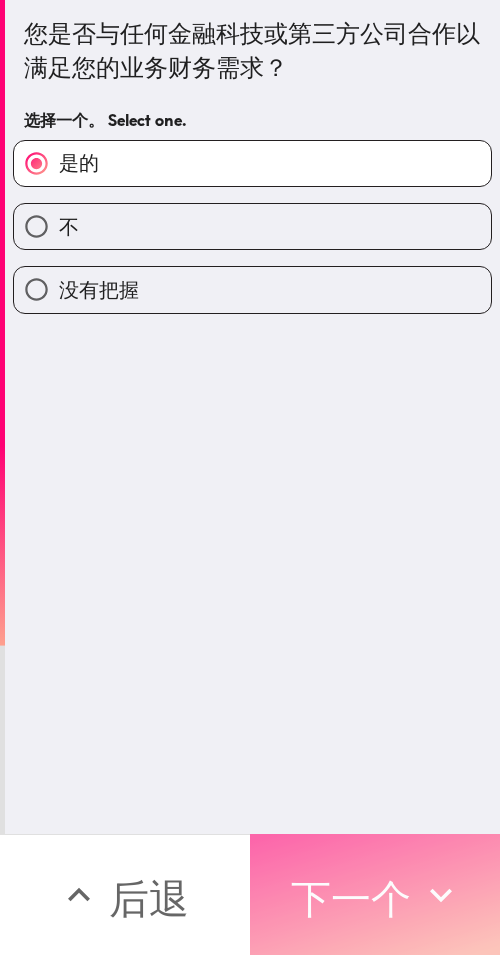 click on "下一个" at bounding box center [375, 894] 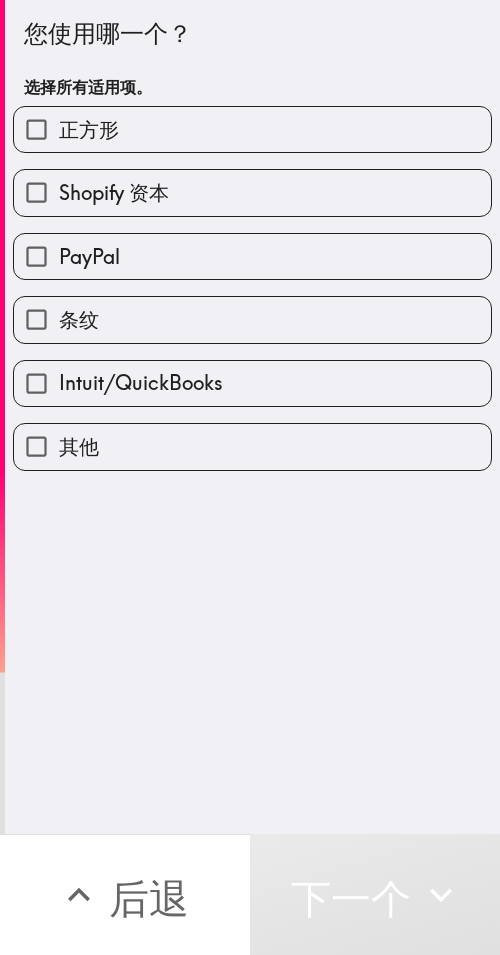 drag, startPoint x: 288, startPoint y: 326, endPoint x: 282, endPoint y: 298, distance: 28.635643 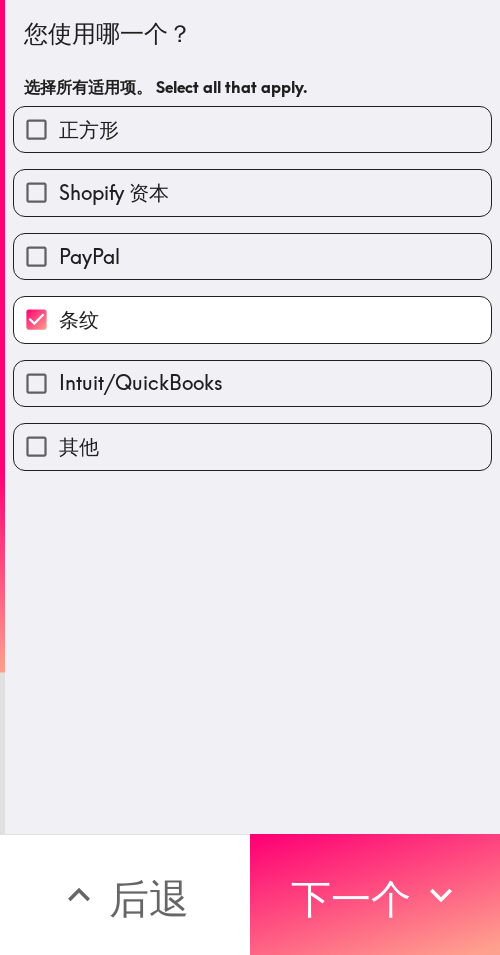 drag, startPoint x: 262, startPoint y: 241, endPoint x: 267, endPoint y: 224, distance: 17.720045 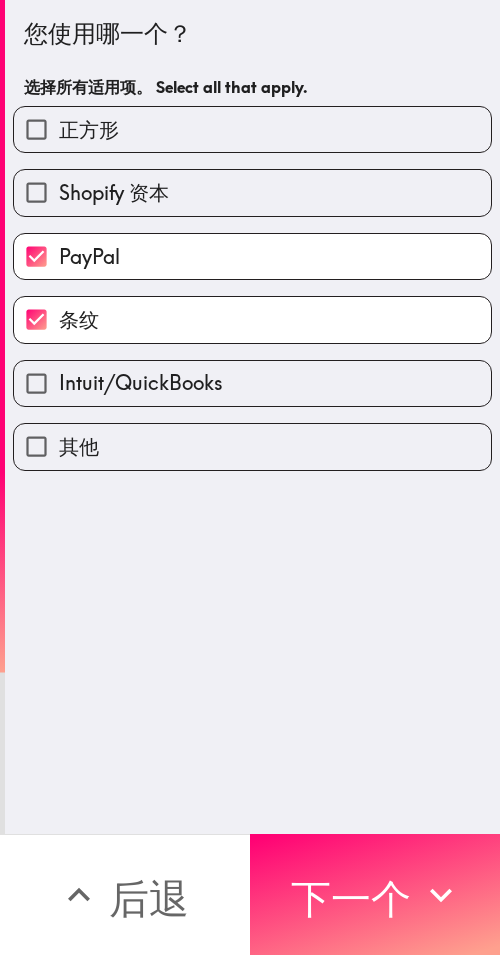 drag, startPoint x: 282, startPoint y: 159, endPoint x: 499, endPoint y: 119, distance: 220.65584 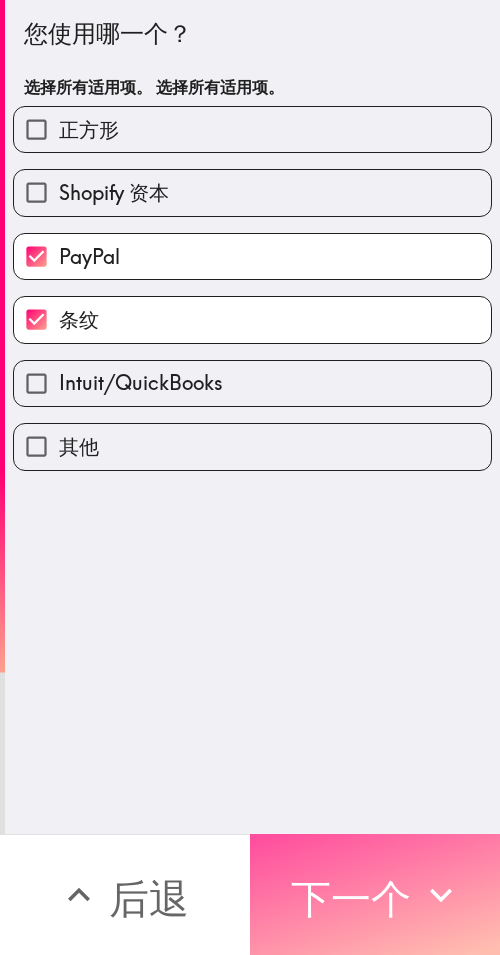 drag, startPoint x: 370, startPoint y: 856, endPoint x: 498, endPoint y: 863, distance: 128.19127 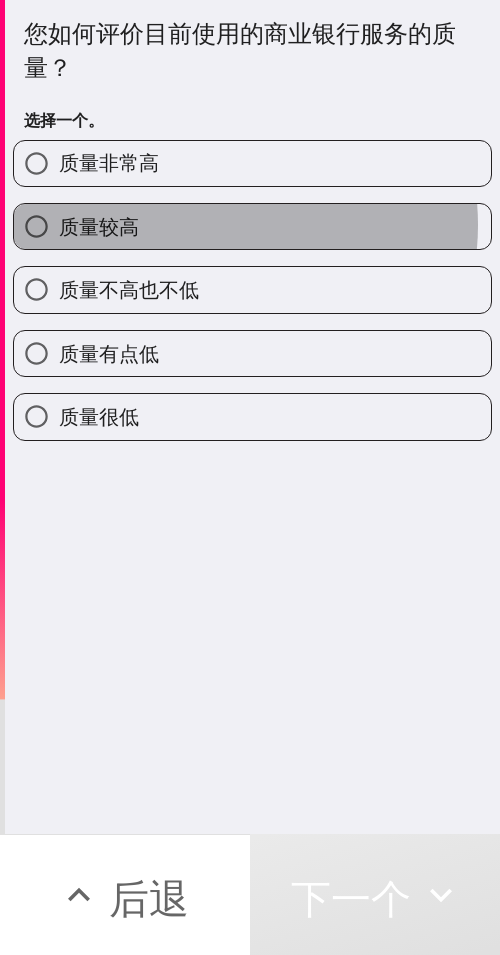 drag, startPoint x: 204, startPoint y: 225, endPoint x: 499, endPoint y: 214, distance: 295.20502 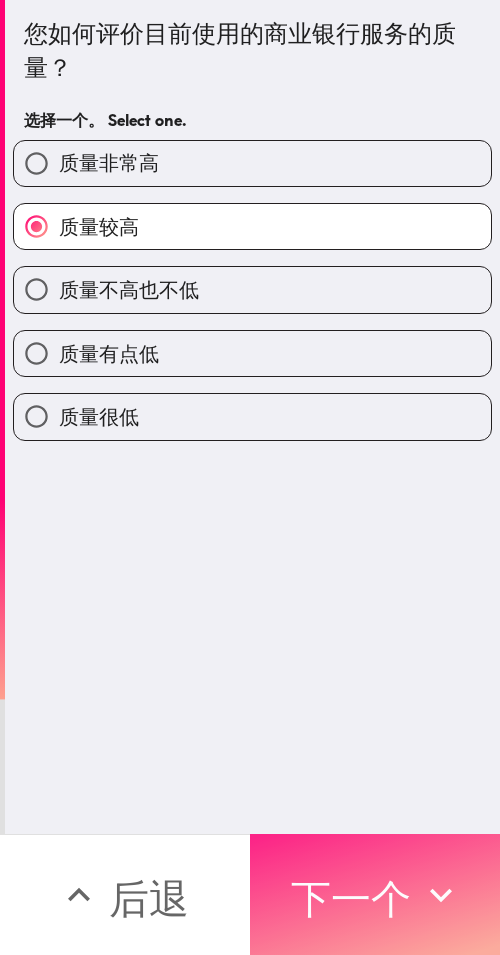click on "下一个" at bounding box center (351, 895) 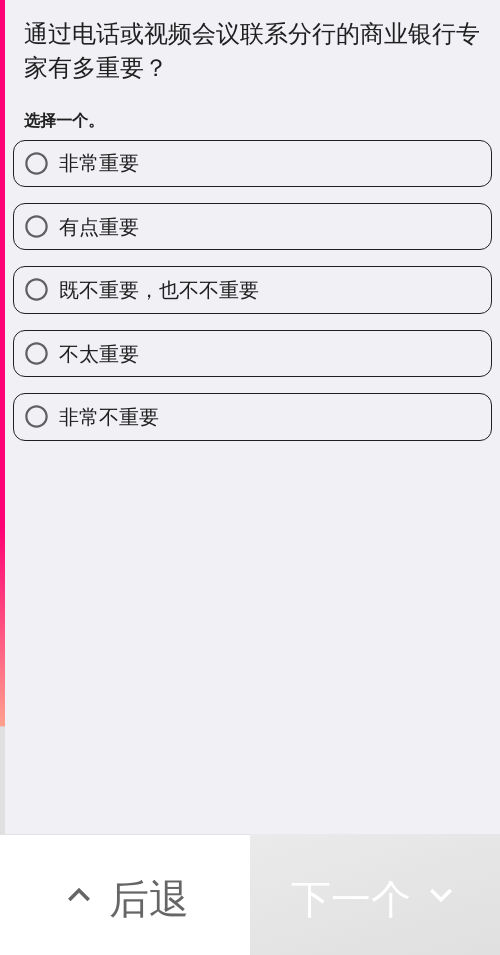 click on "有点重要" at bounding box center (252, 226) 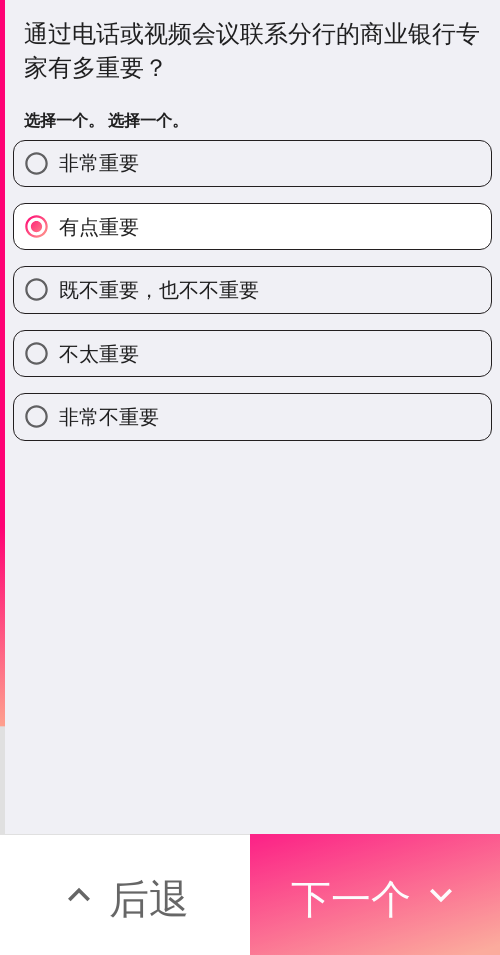 click on "下一个" at bounding box center [375, 894] 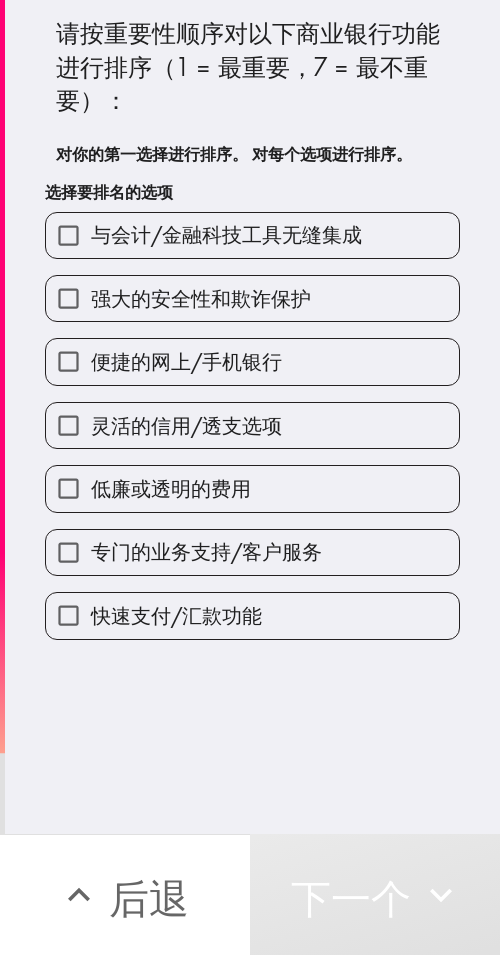 click on "低廉或透明的费用" at bounding box center [171, 488] 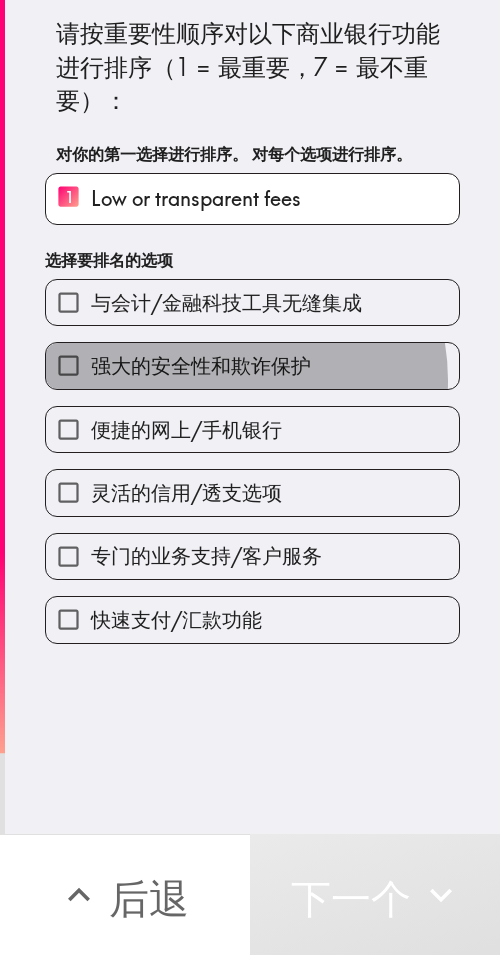click on "强大的安全性和欺诈保护" at bounding box center [201, 366] 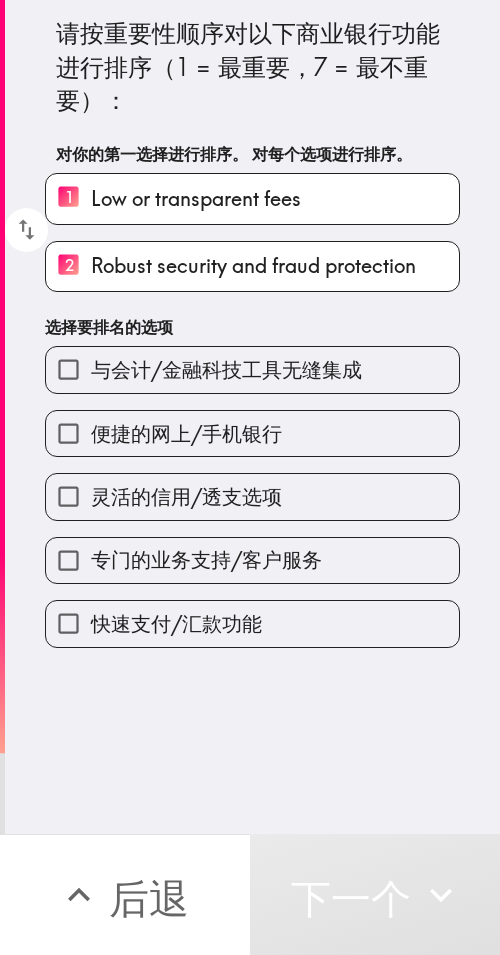 click on "灵活的信用/透支选项" at bounding box center (252, 496) 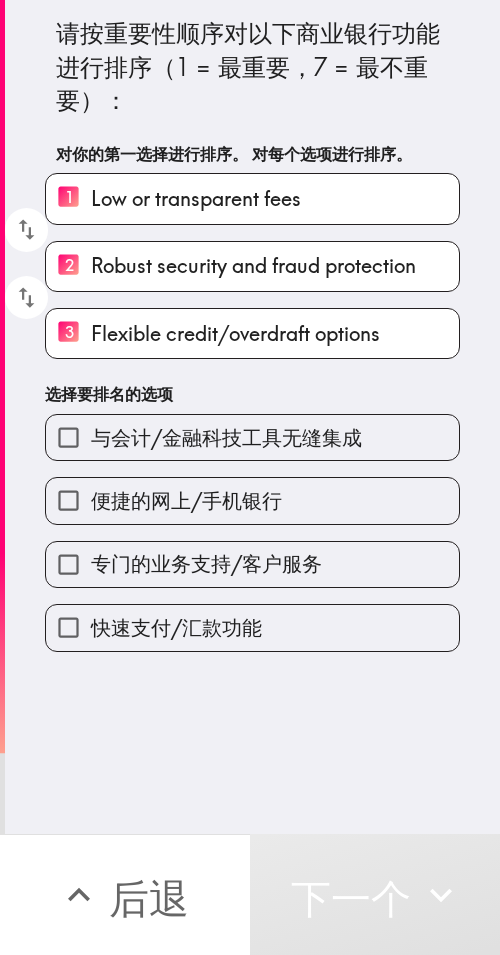 drag, startPoint x: 197, startPoint y: 600, endPoint x: 194, endPoint y: 633, distance: 33.13608 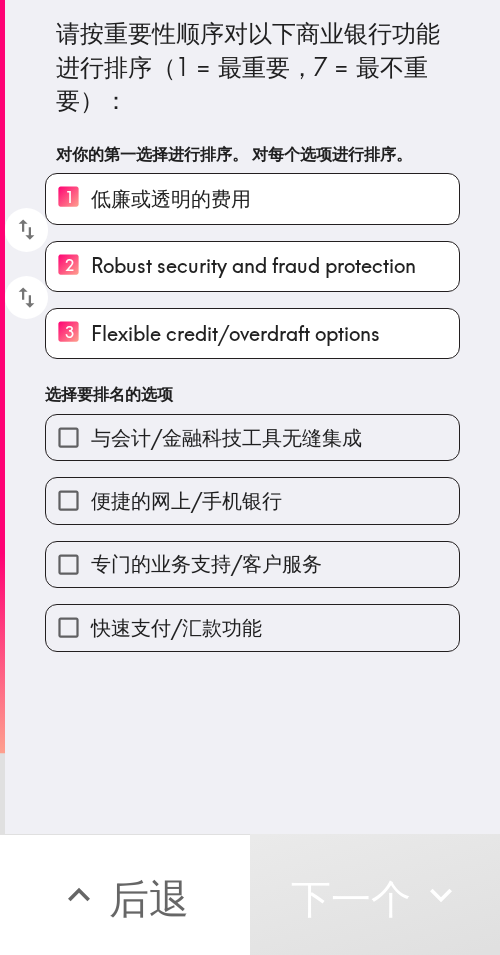 click on "快速支付/汇款功能" at bounding box center (252, 627) 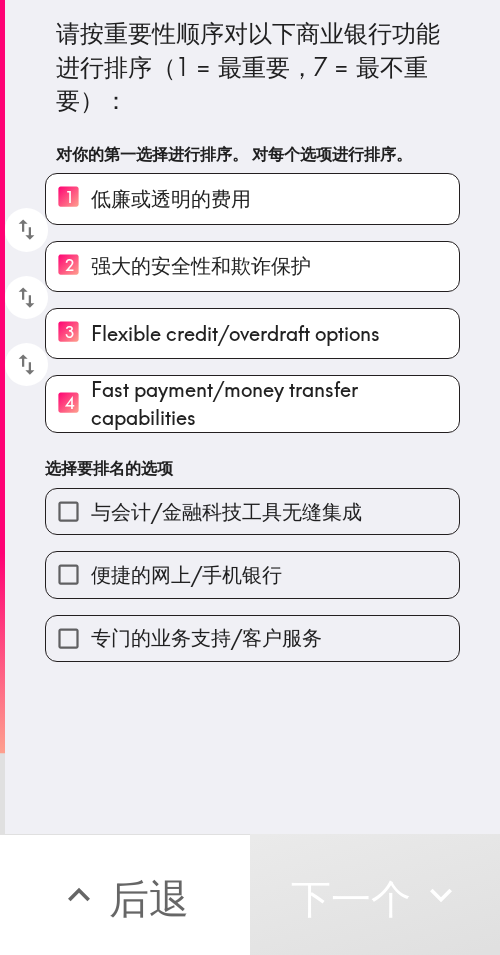 click on "专门的业务支持/客户服务" at bounding box center [244, 630] 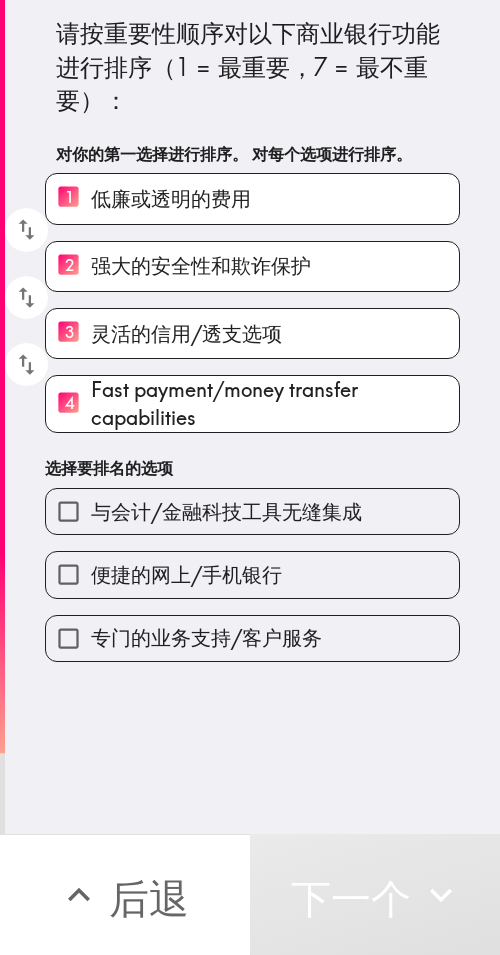 click on "便捷的网上/手机银行" at bounding box center (252, 574) 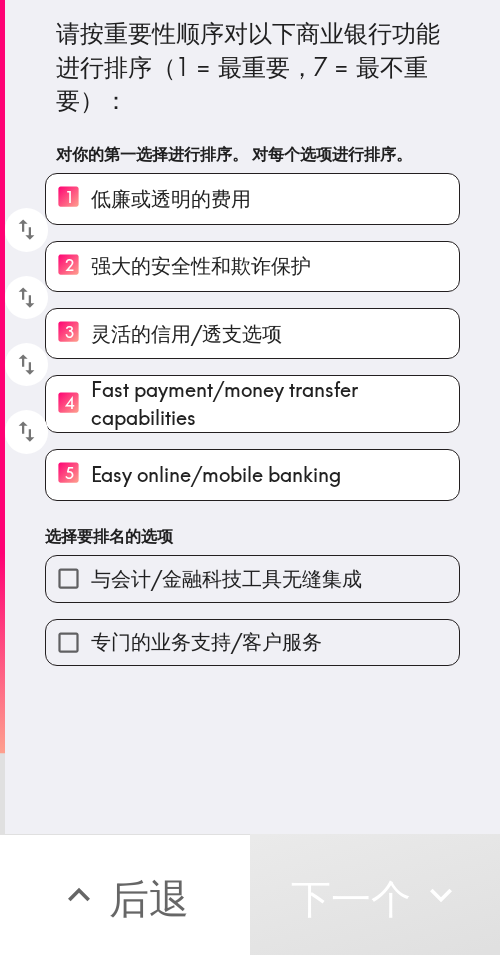 click on "请按重要性顺序对以下商业银行功能进行排序（1 = 最重要，7 = 最不重要）： 对你的第一选择进行排序。   对每个选项进行排序。 1 低廉或透明的费用 2 强大的安全性和欺诈保护 3 灵活的信用/透支选项 4 Fast payment/money transfer capabilities 5 Easy online/mobile banking 选择要排名的选项 与会计/金融科技工具无缝集成 专门的业务支持/客户服务" at bounding box center [252, 417] 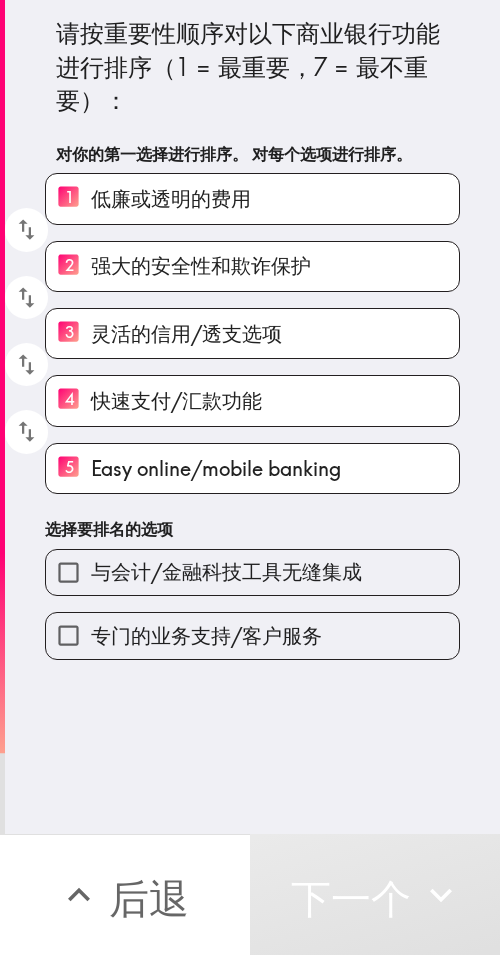 click on "与会计/金融科技工具无缝集成" at bounding box center (226, 571) 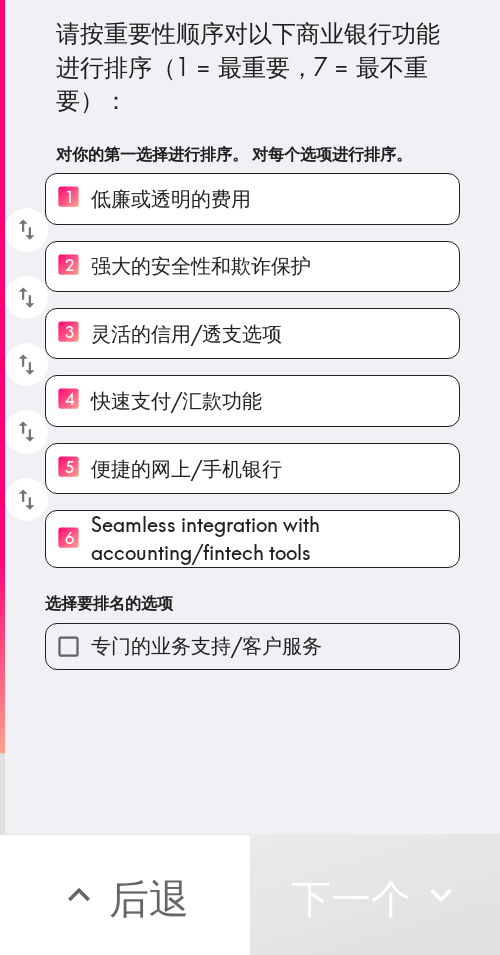 click on "专门的业务支持/客户服务" at bounding box center [206, 645] 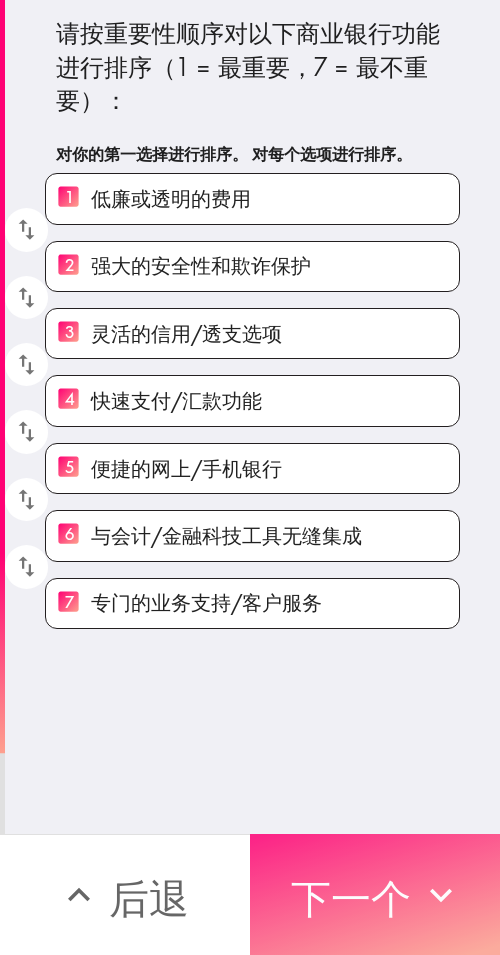 click on "下一个" at bounding box center [375, 894] 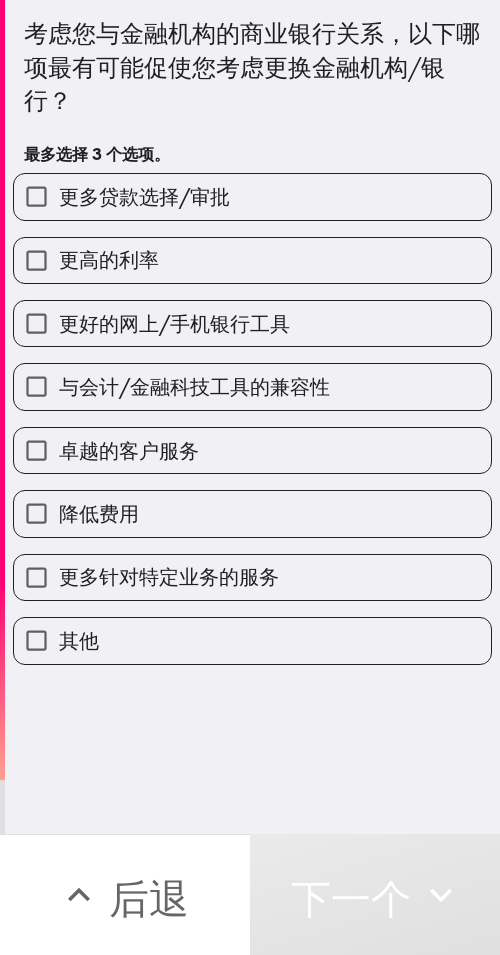 click on "卓越的客户服务" at bounding box center [252, 450] 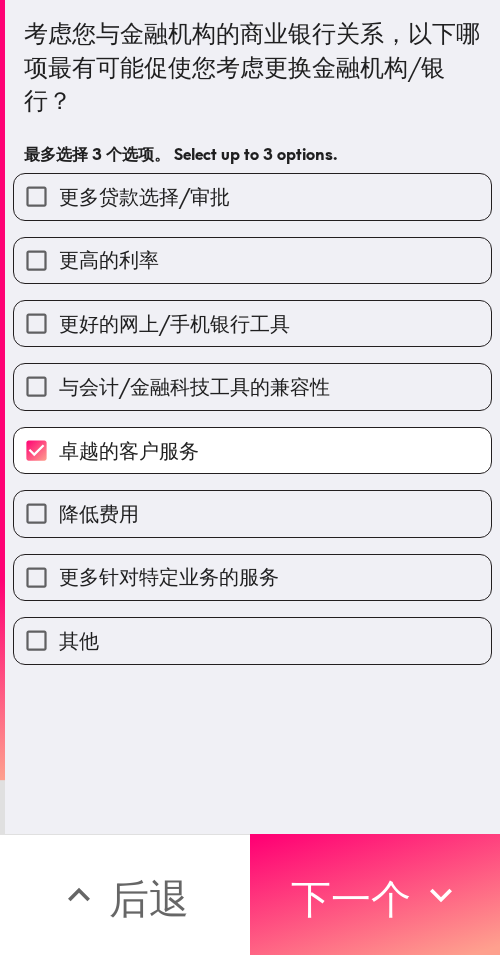 drag, startPoint x: 265, startPoint y: 367, endPoint x: 271, endPoint y: 354, distance: 14.3178215 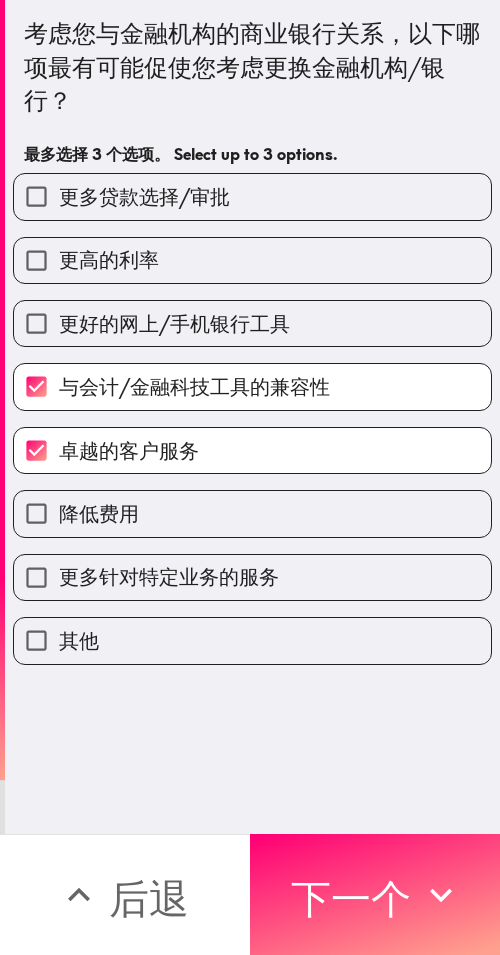click on "更高的利率" at bounding box center [252, 260] 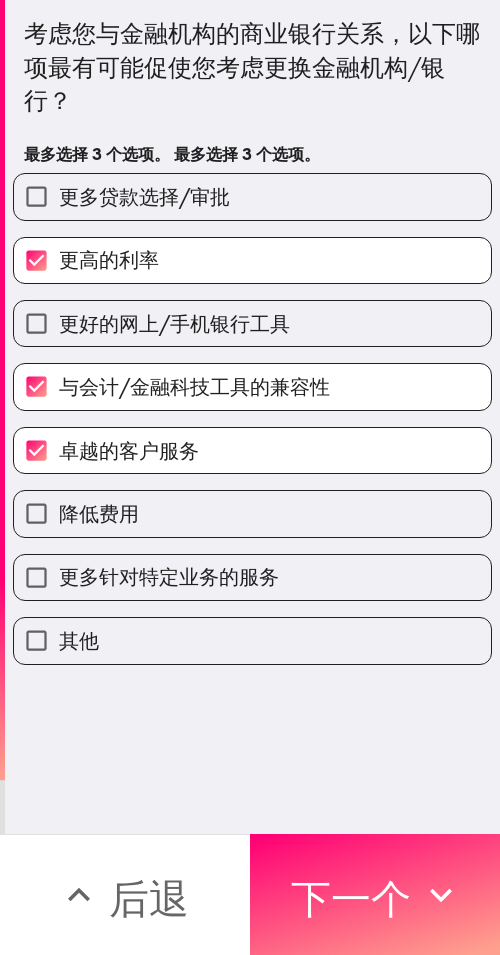 click on "下一个" at bounding box center (351, 898) 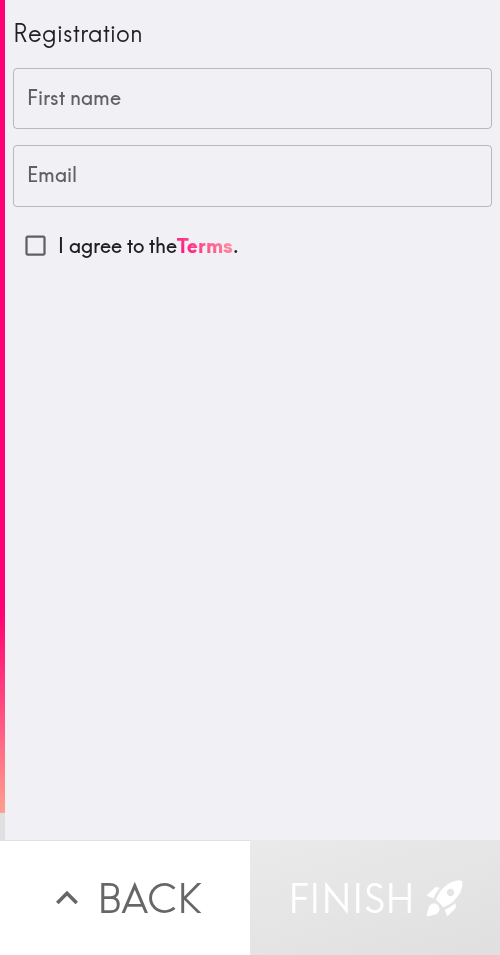 scroll, scrollTop: 0, scrollLeft: 0, axis: both 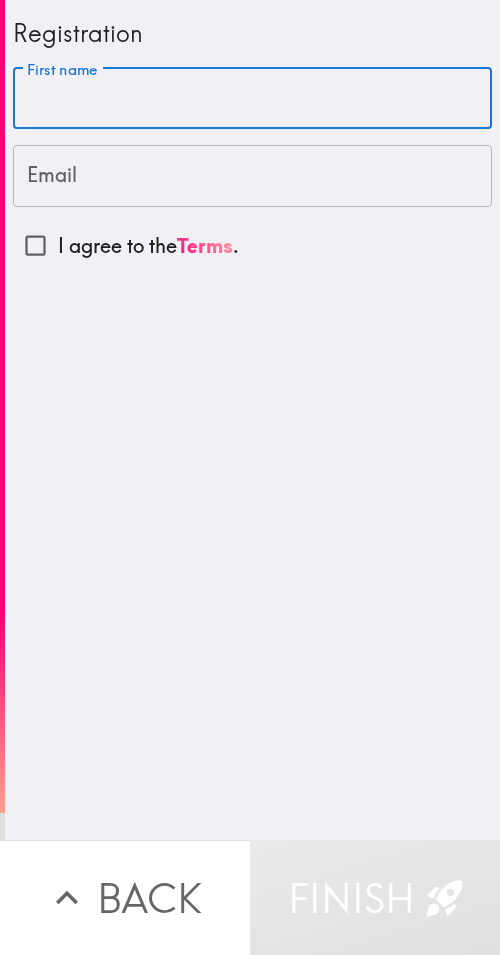 paste on "Carl" 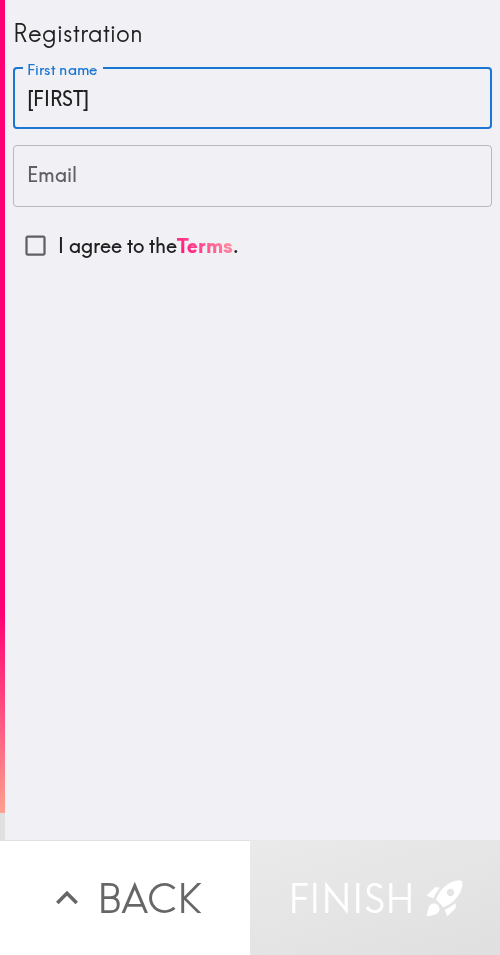 type on "Carl" 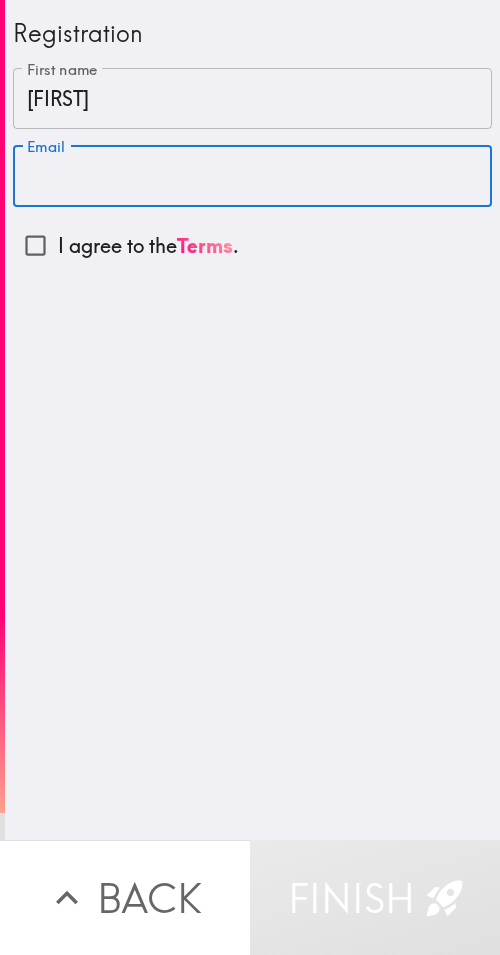 drag, startPoint x: 275, startPoint y: 186, endPoint x: 280, endPoint y: 210, distance: 24.5153 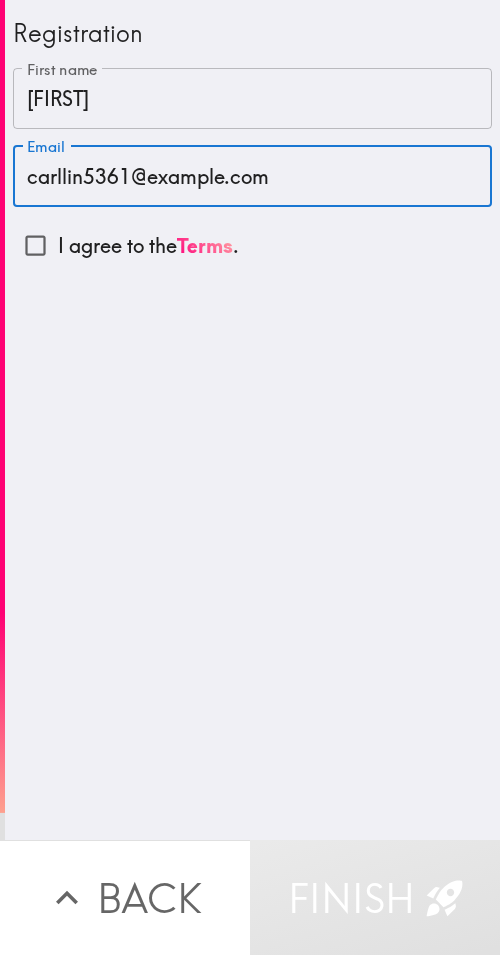 type on "carllin5361@gmail.com" 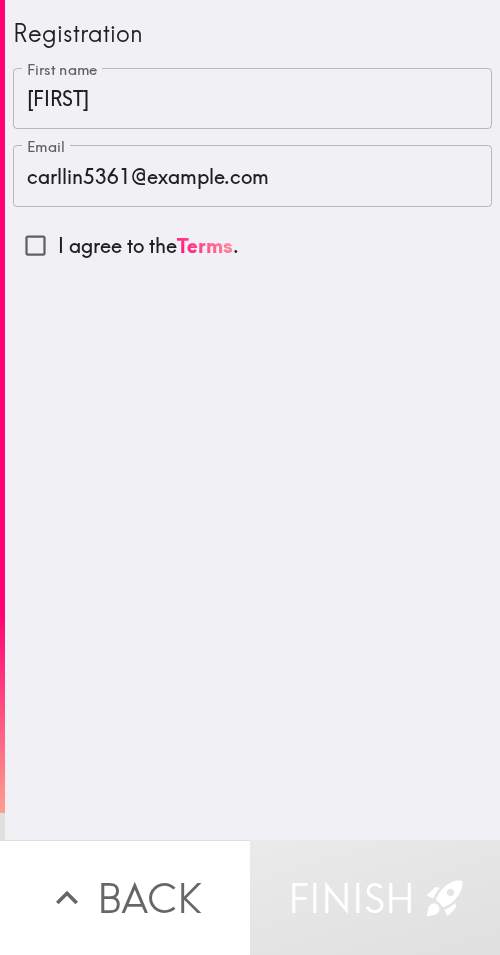 drag, startPoint x: 94, startPoint y: 252, endPoint x: 286, endPoint y: 403, distance: 244.2642 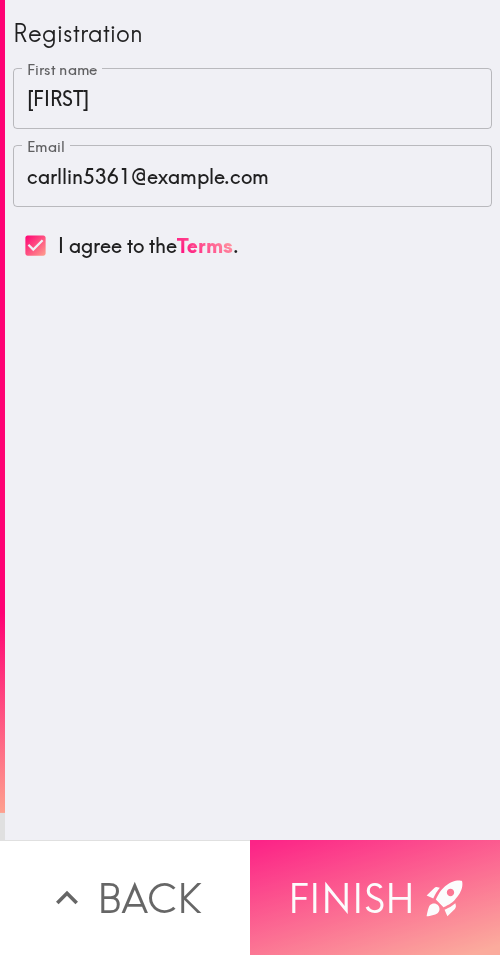 click on "Finish" at bounding box center [375, 897] 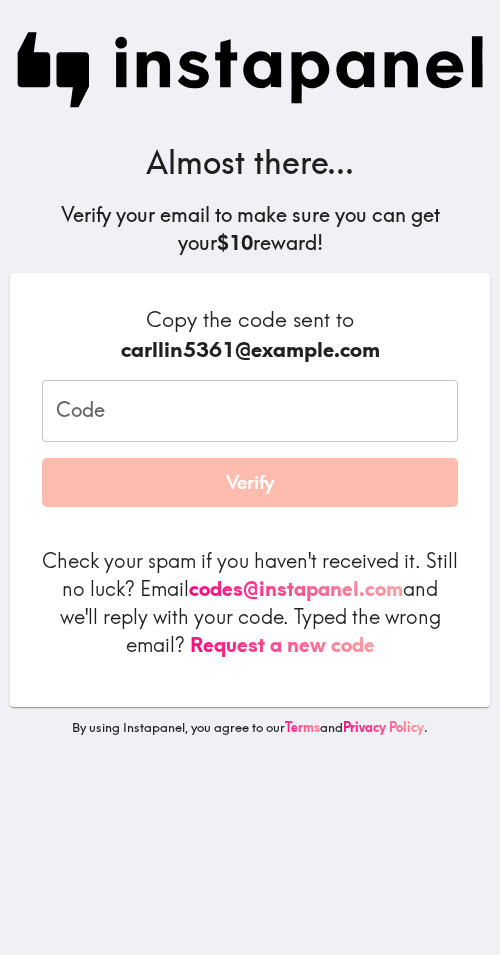 click on "Code" at bounding box center (250, 411) 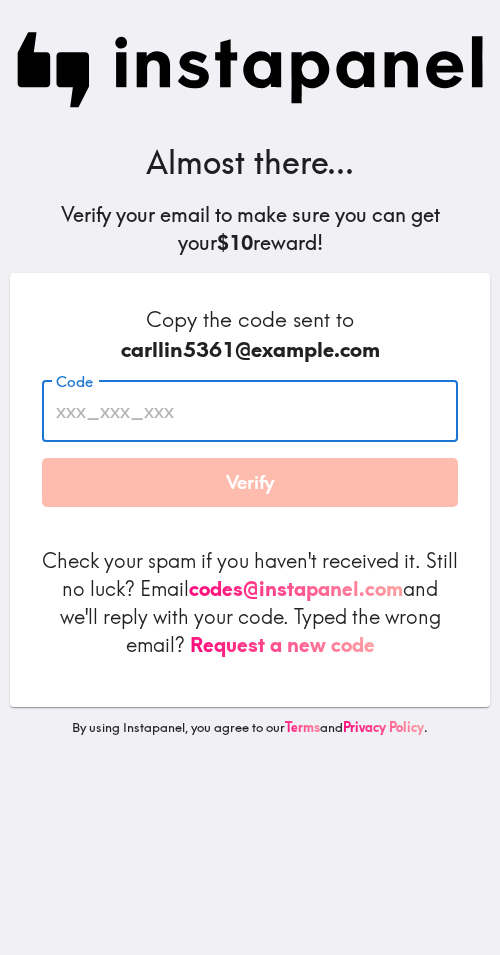 paste on "DBt_8P6_thd" 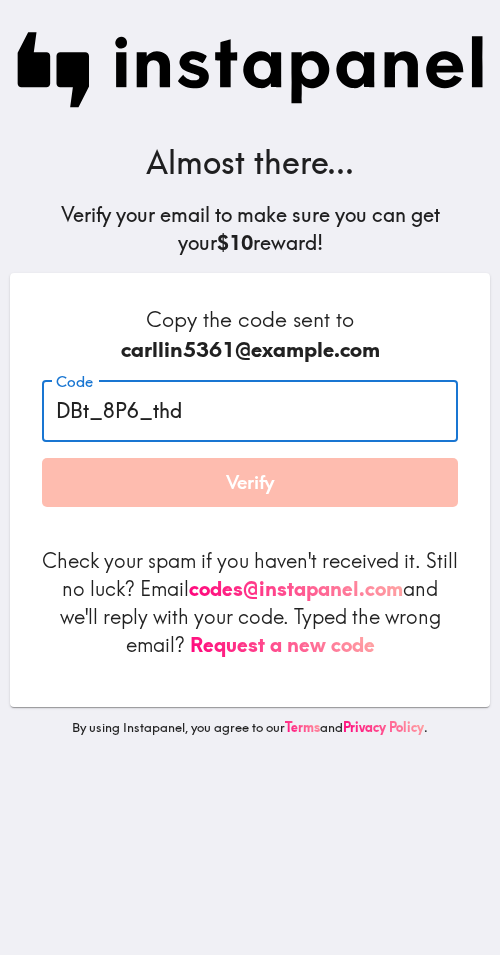 type on "DBt_8P6_thd" 